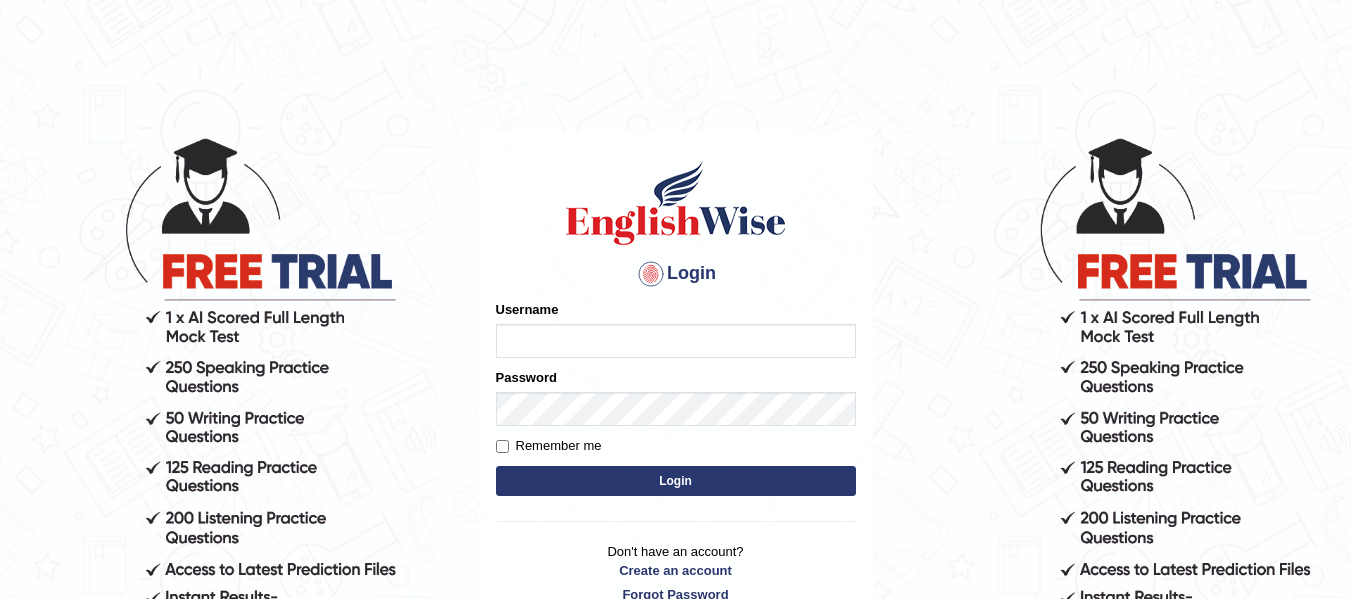 scroll, scrollTop: 0, scrollLeft: 0, axis: both 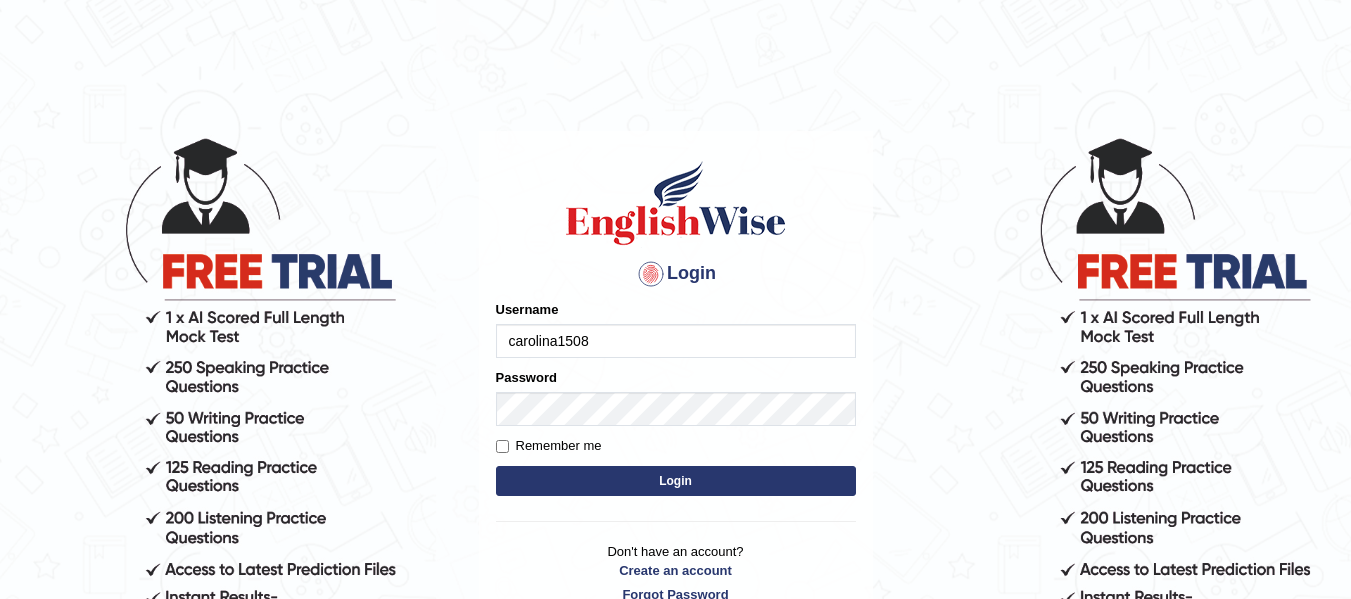 click on "Login
Please fix the following errors:
Username
carolina1508
Password
Remember me
Login
Don't have an account?
Create an account
Forgot Password
2025 ©  English Wise.  All Rights Reserved  Back to English Wise" at bounding box center (675, 367) 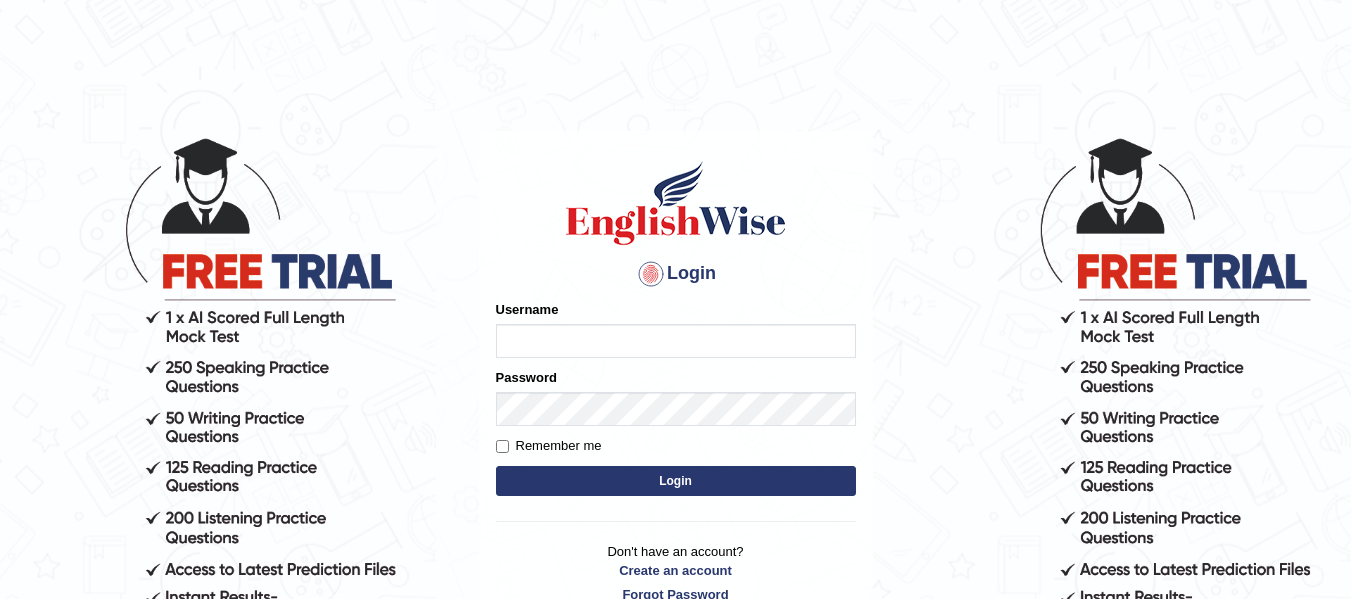 scroll, scrollTop: 0, scrollLeft: 0, axis: both 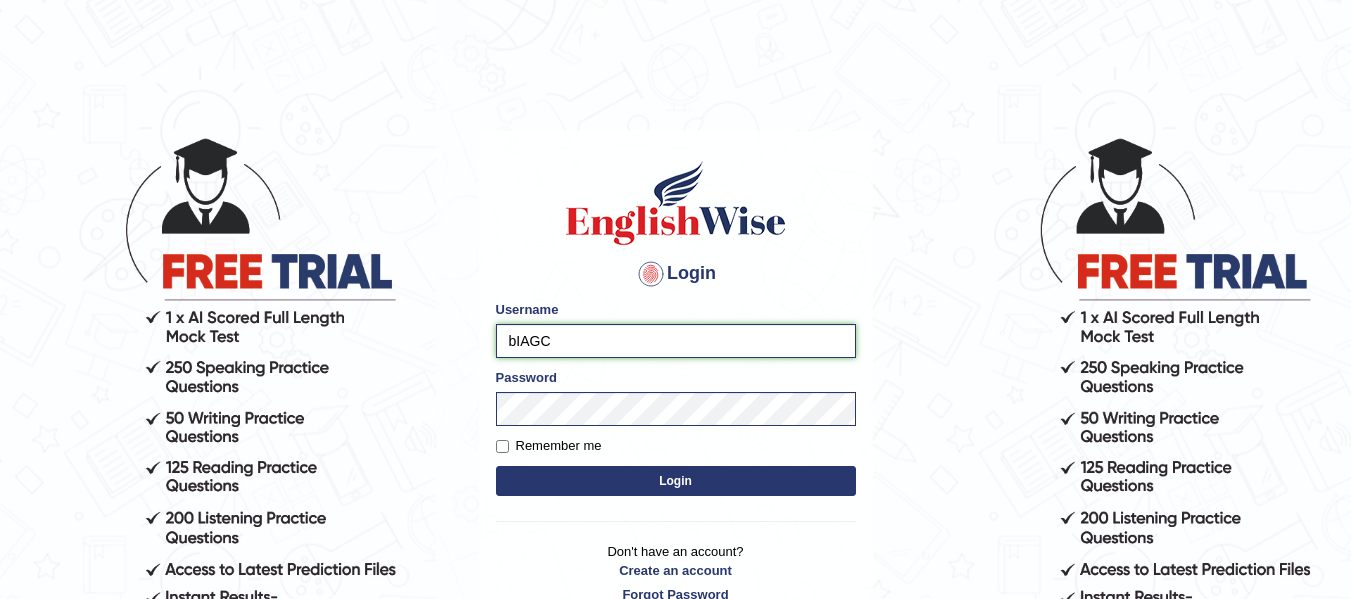 click on "bIAGC" at bounding box center [676, 341] 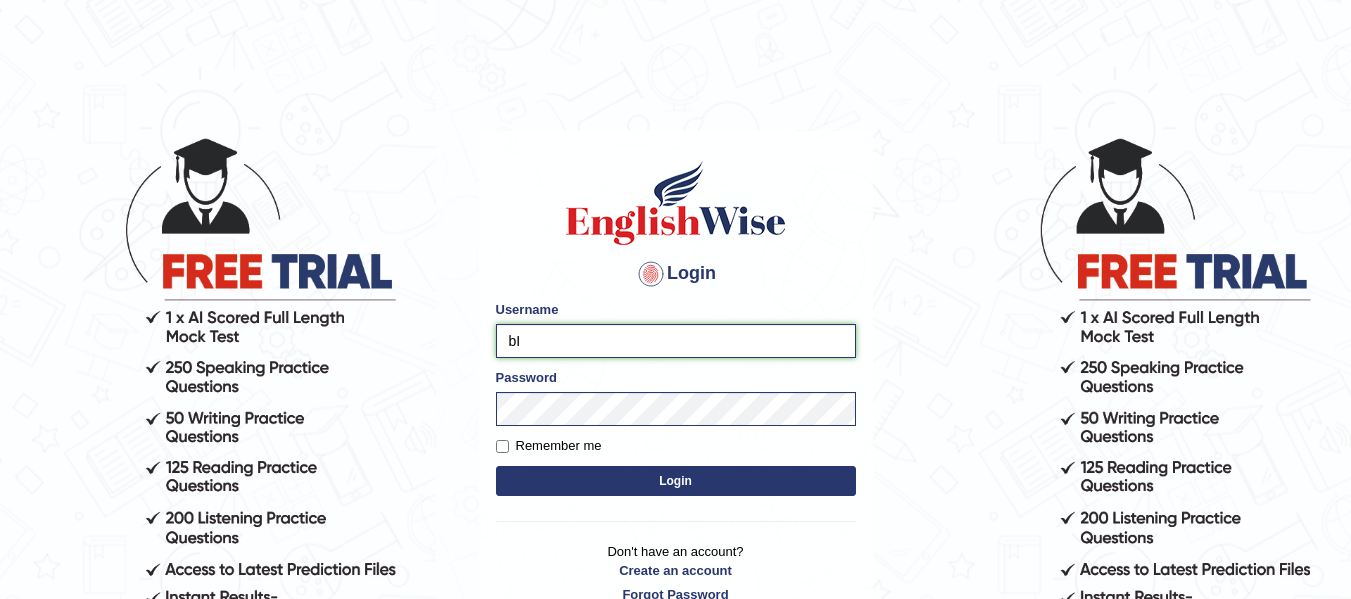 type on "Biagc" 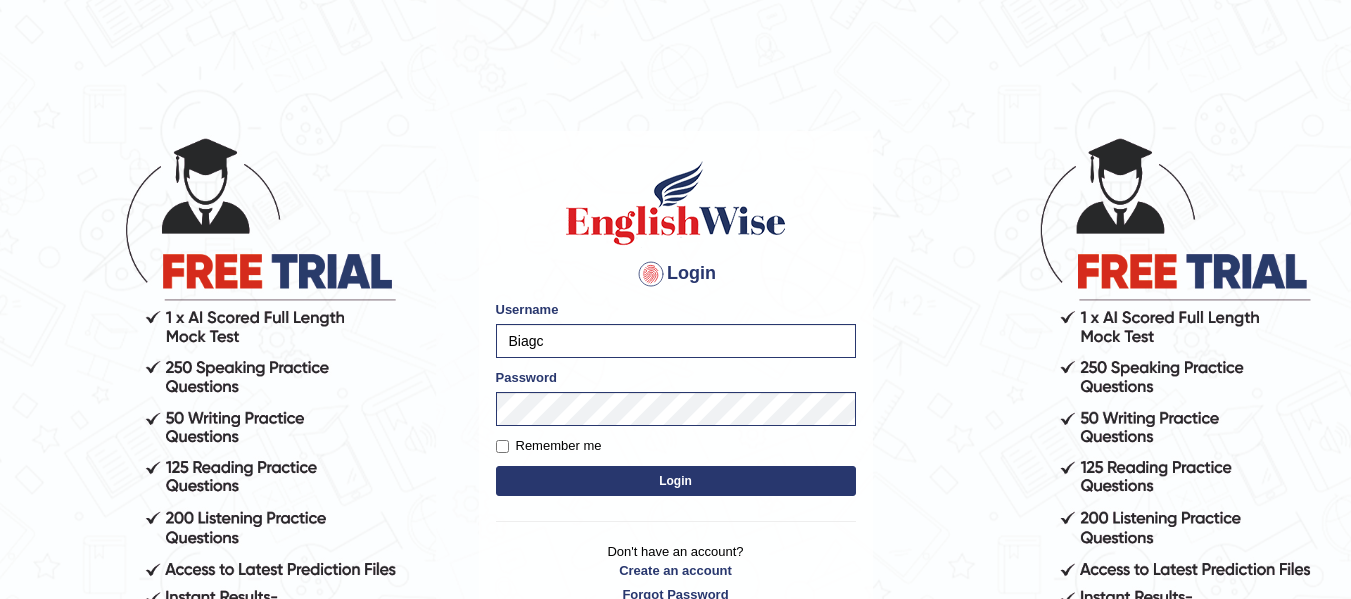 click on "Login" at bounding box center [676, 481] 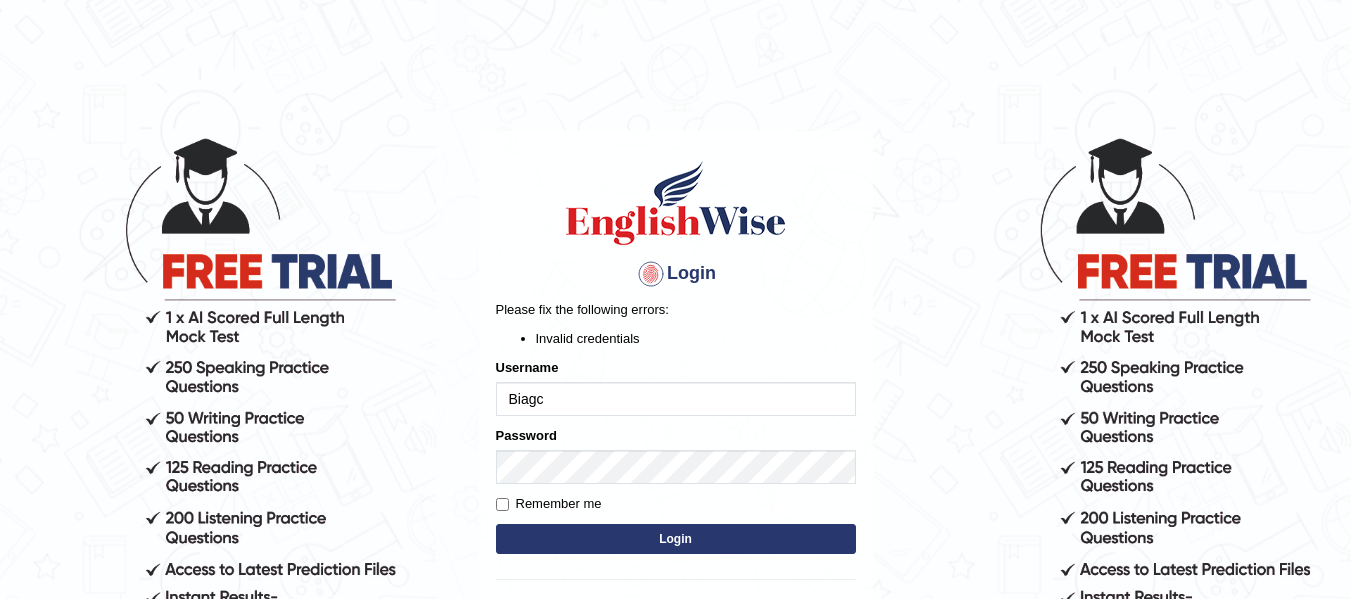 scroll, scrollTop: 0, scrollLeft: 0, axis: both 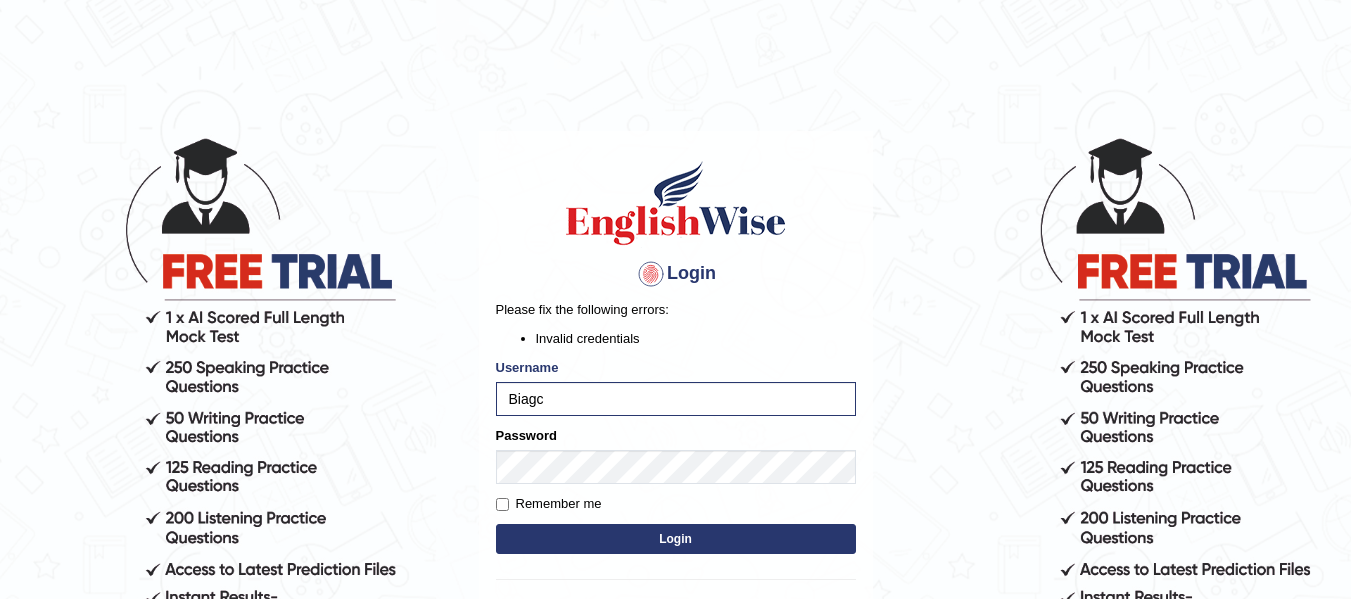 click on "Login" at bounding box center [676, 539] 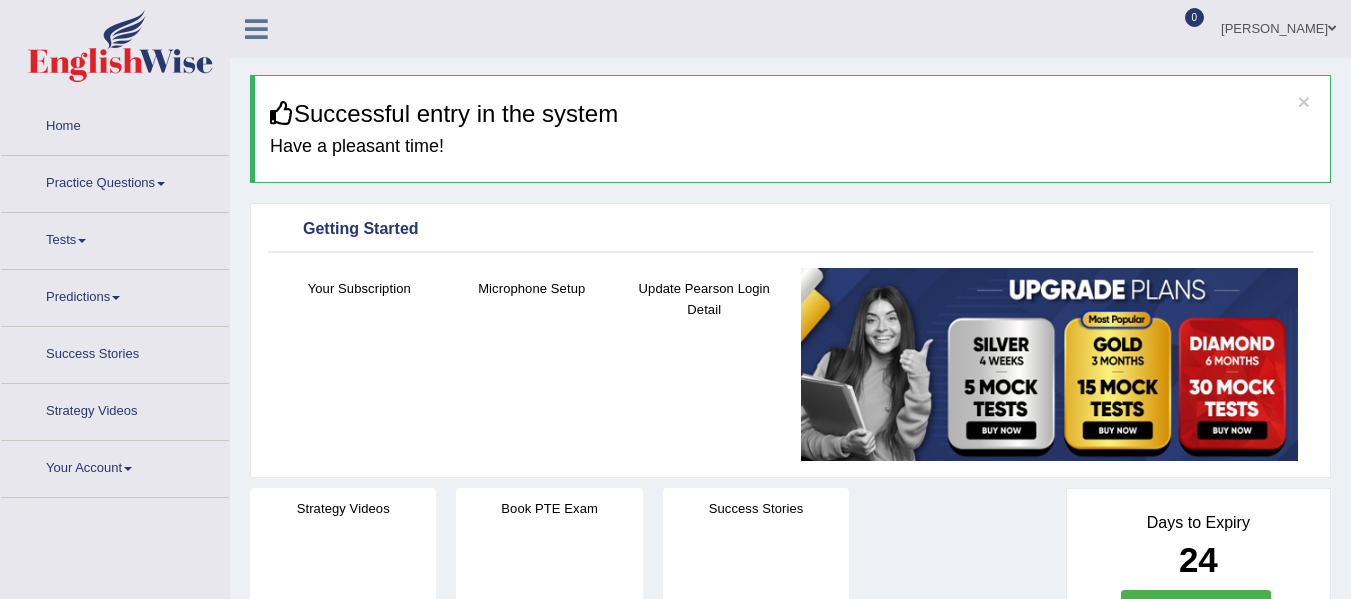 scroll, scrollTop: 0, scrollLeft: 0, axis: both 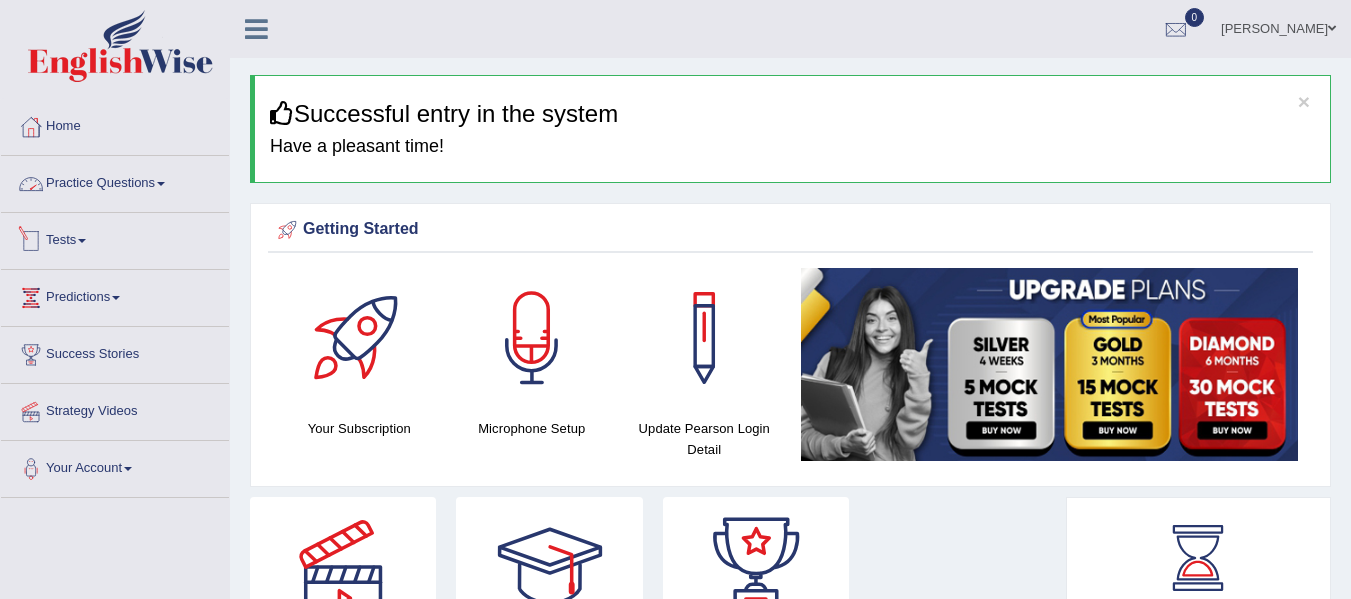 click on "Tests" at bounding box center (115, 238) 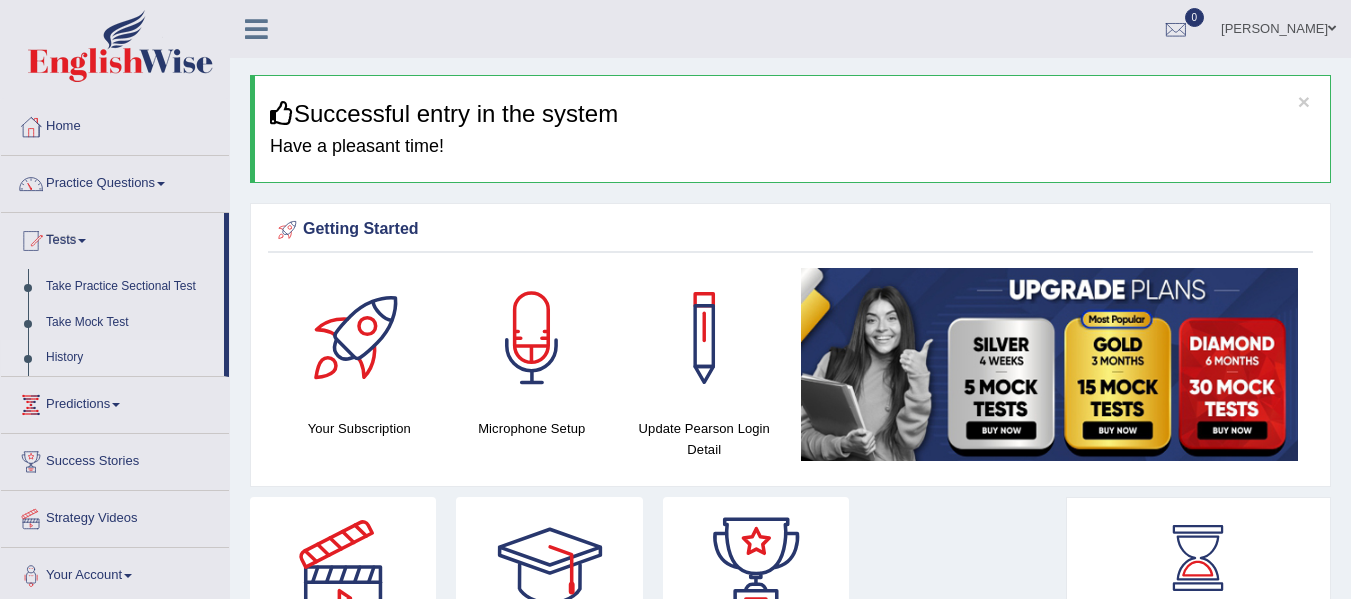 click on "History" at bounding box center (130, 358) 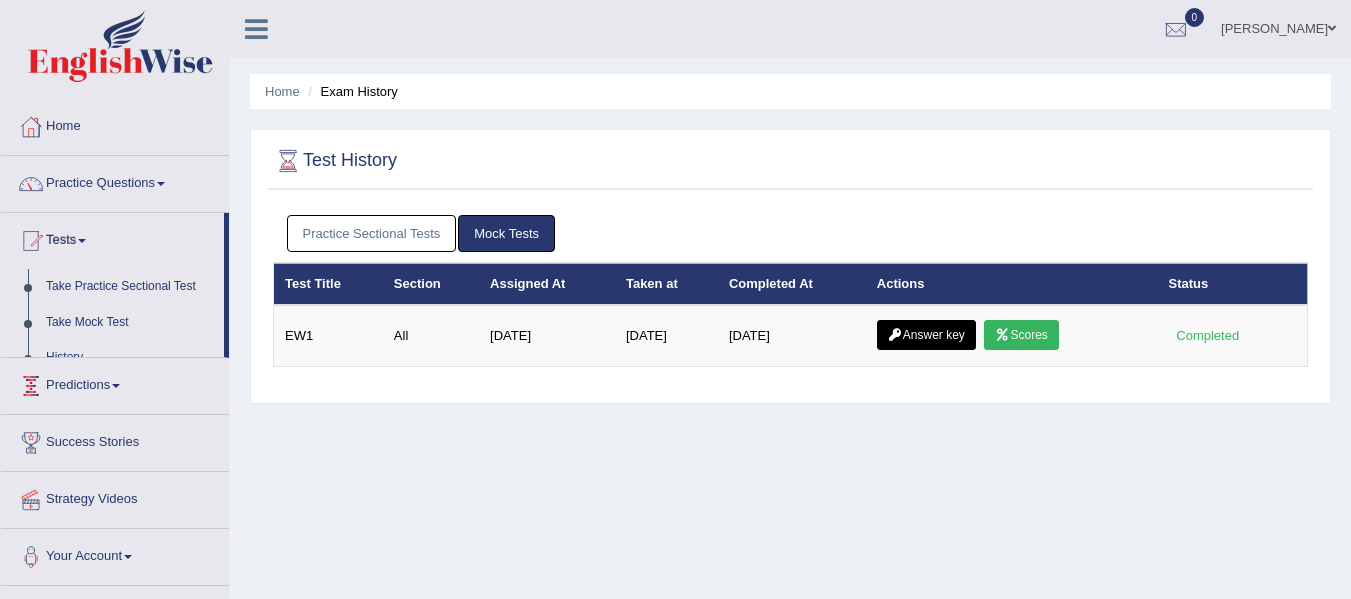 scroll, scrollTop: 0, scrollLeft: 0, axis: both 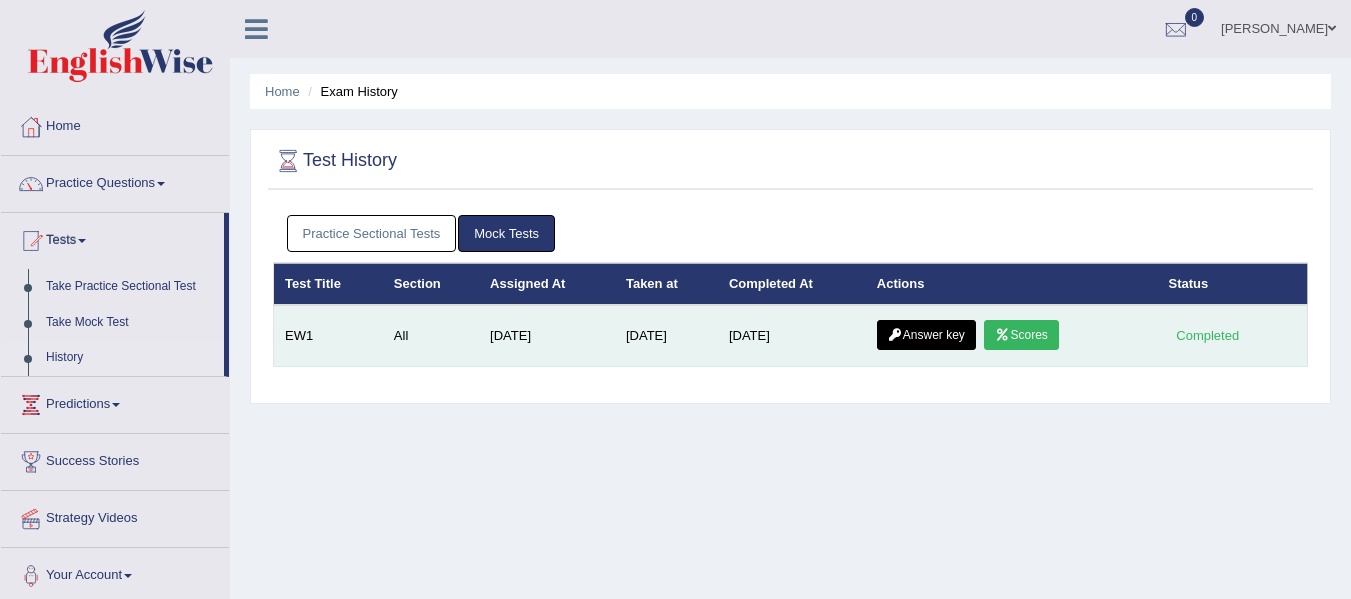 click on "Answer key" at bounding box center (926, 335) 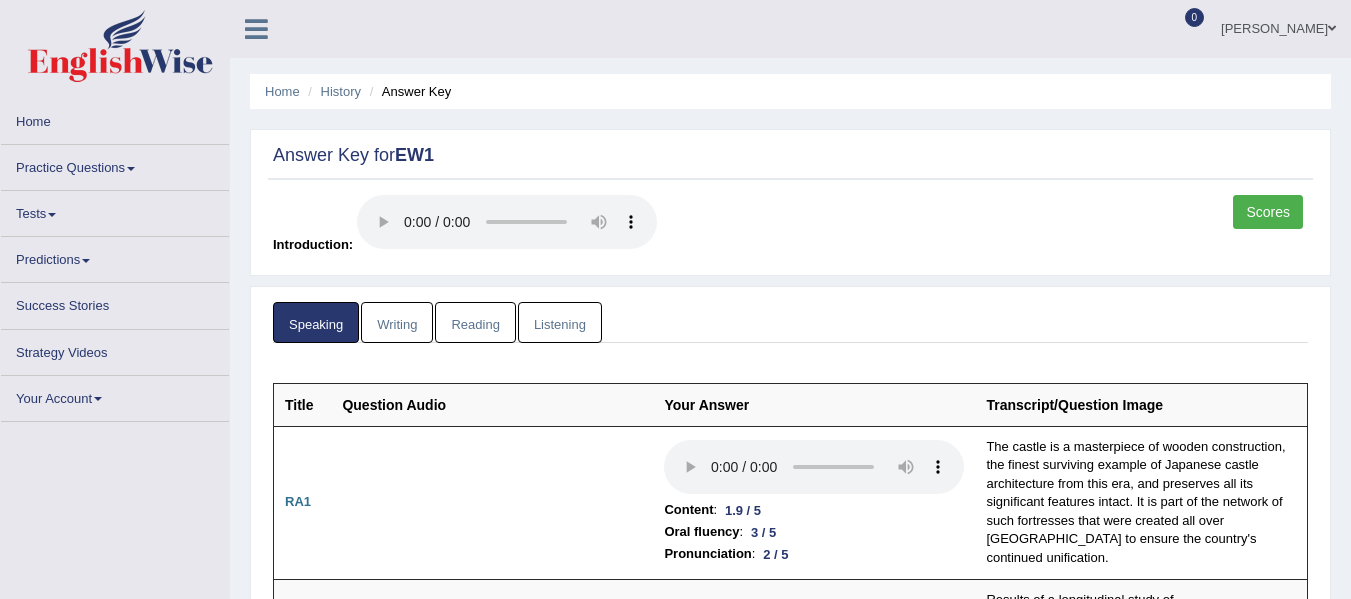 scroll, scrollTop: 0, scrollLeft: 0, axis: both 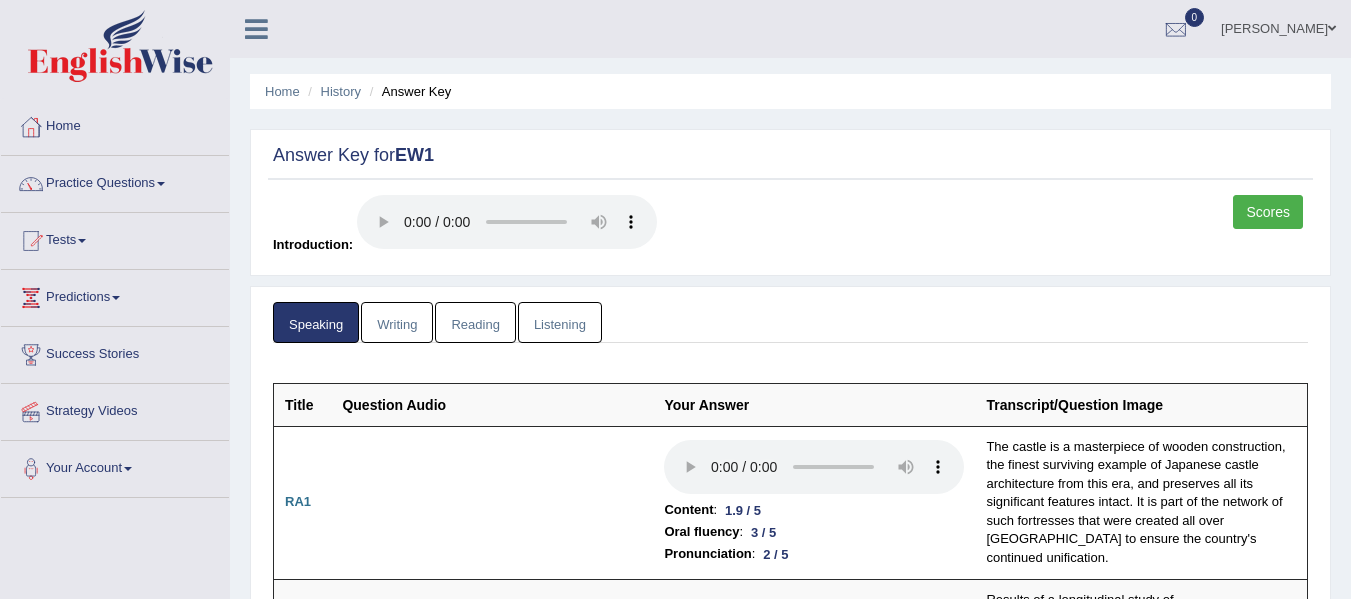 click on "Reading" at bounding box center (475, 322) 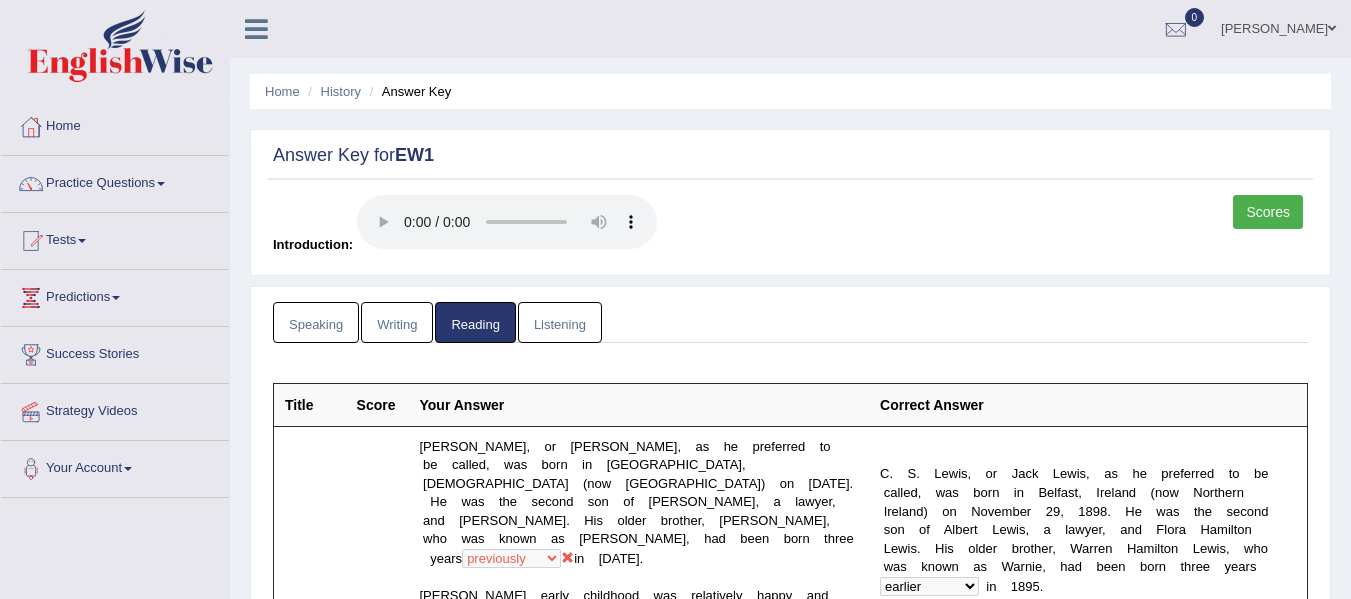 click on "Scores" at bounding box center [1268, 212] 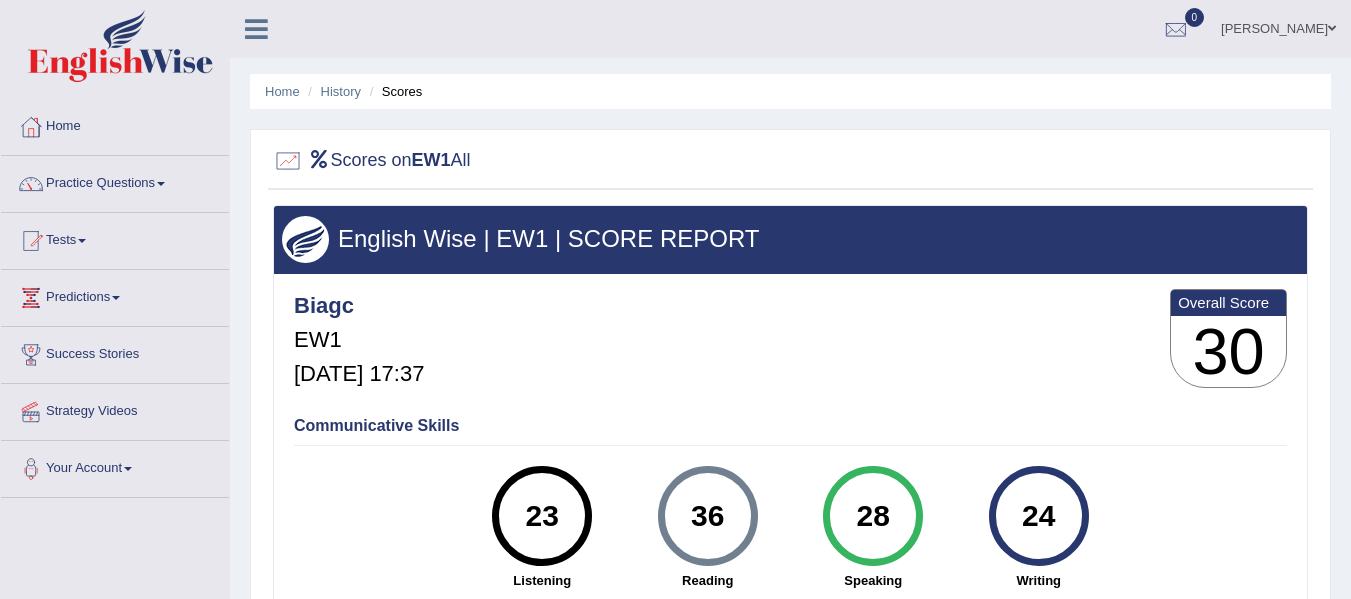scroll, scrollTop: 0, scrollLeft: 0, axis: both 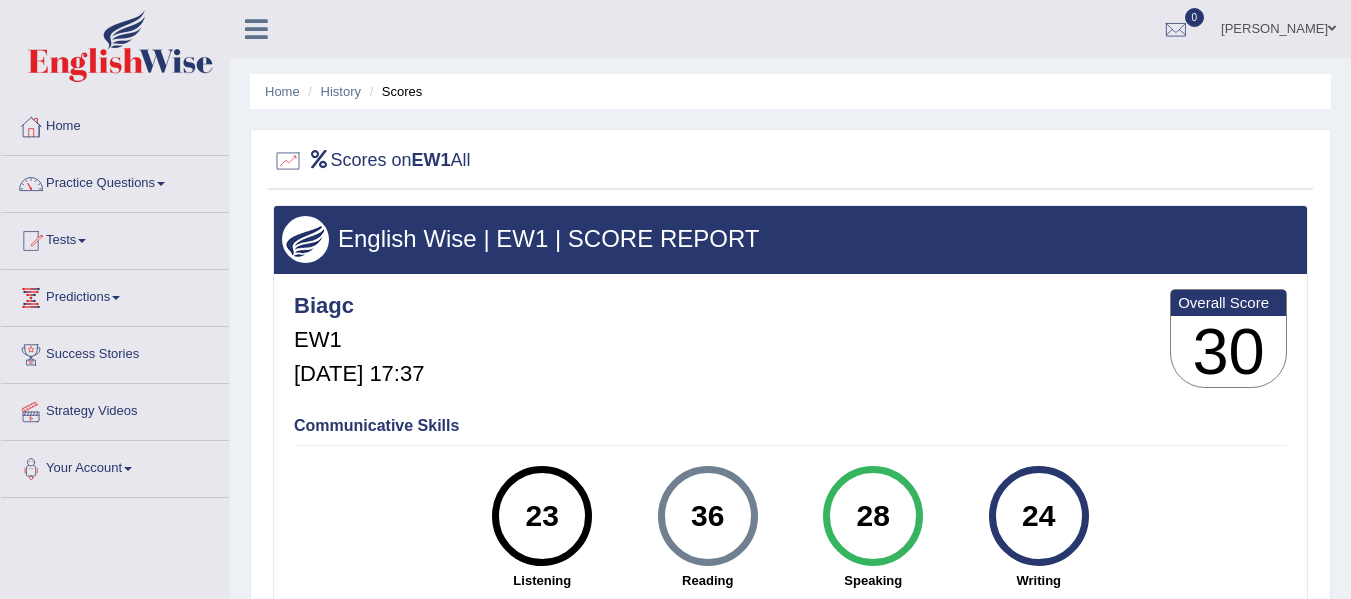 click on "Biagc
EW1
Jul 11, 2025, 17:37
Overall Score
30" at bounding box center (790, 343) 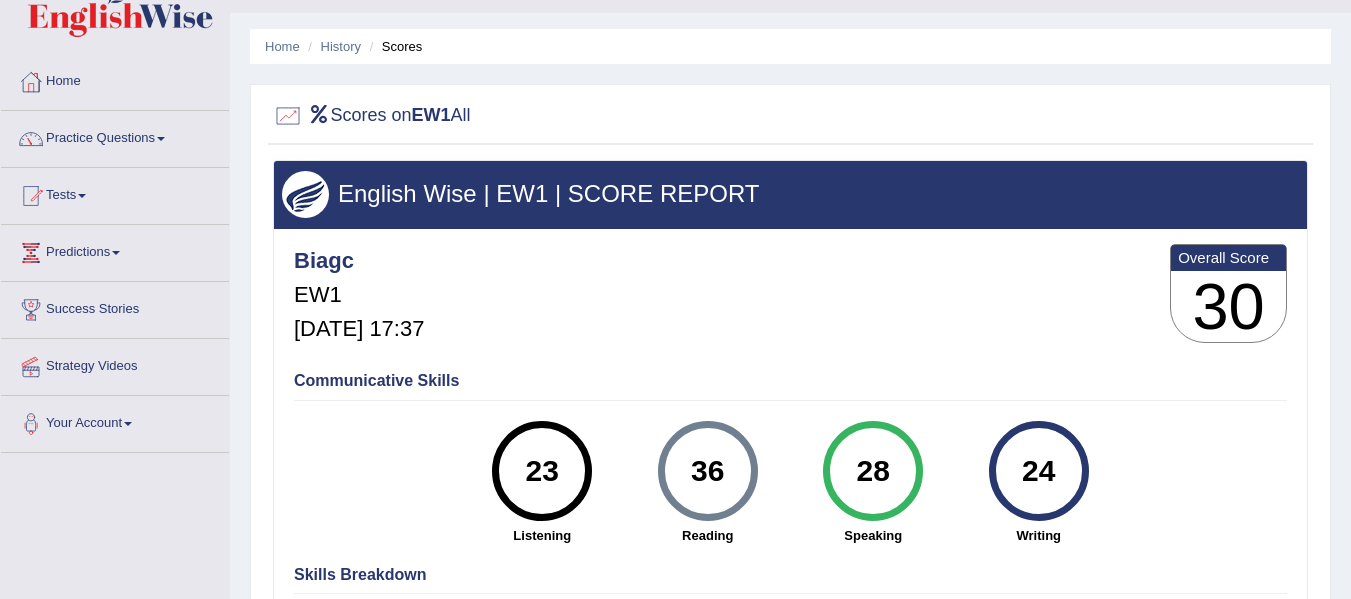 scroll, scrollTop: 40, scrollLeft: 0, axis: vertical 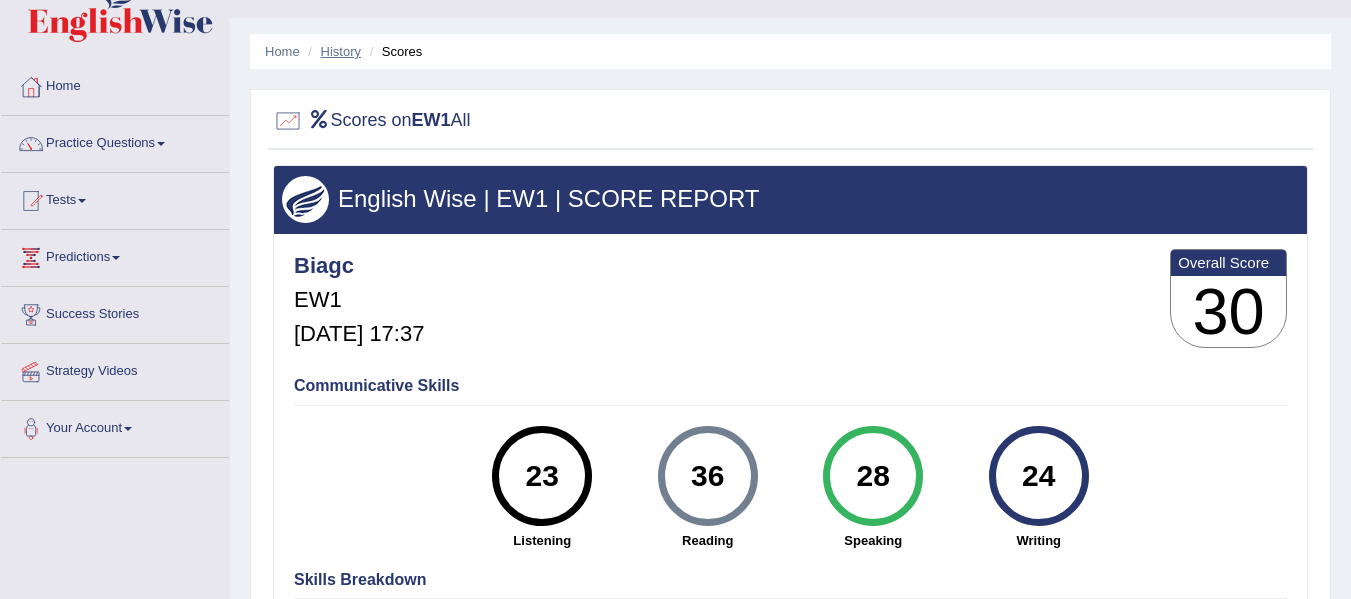click on "History" at bounding box center [341, 51] 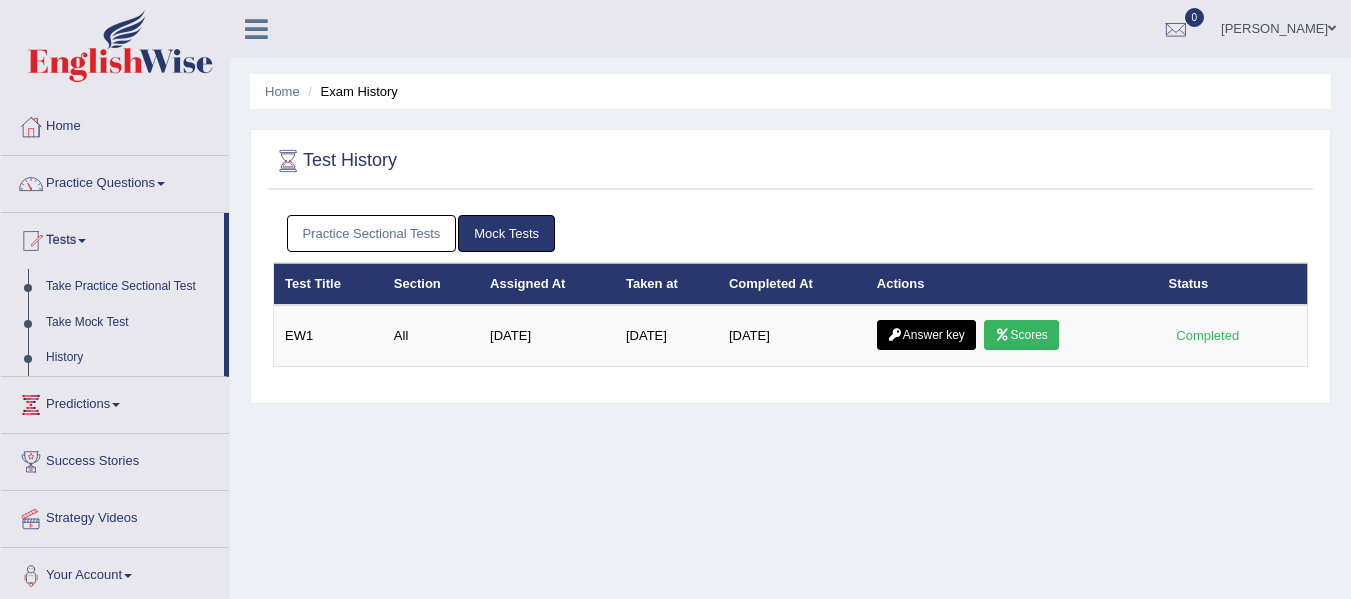 scroll, scrollTop: 0, scrollLeft: 0, axis: both 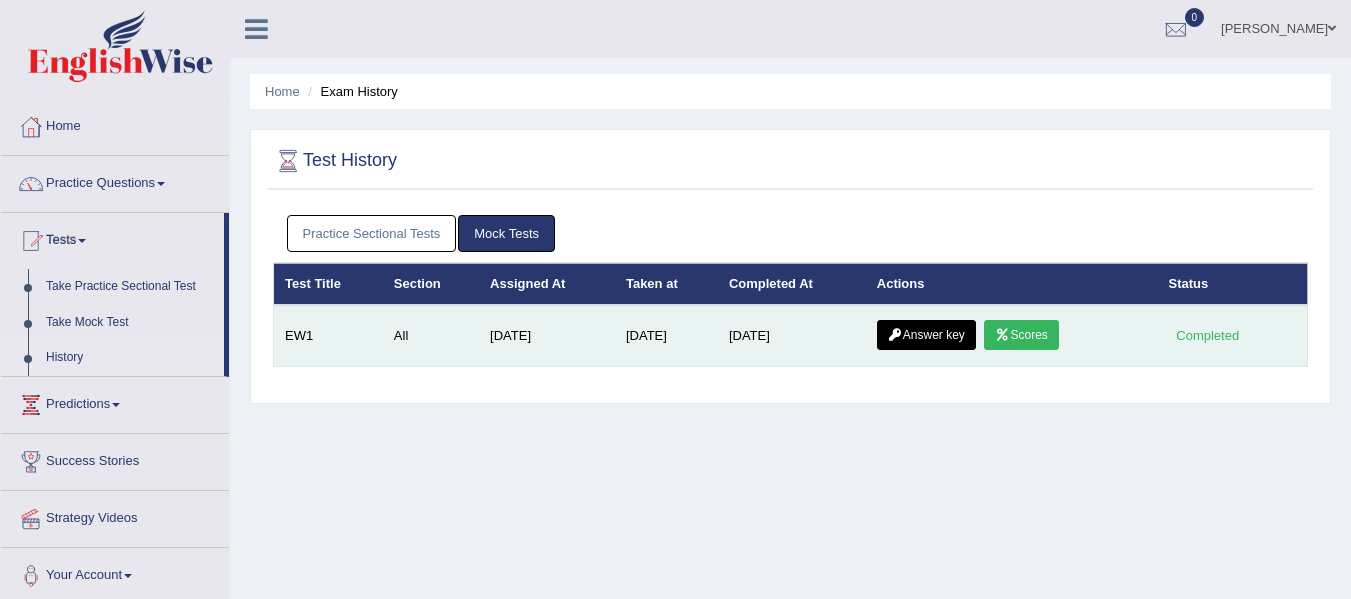 click on "Answer key" at bounding box center [926, 335] 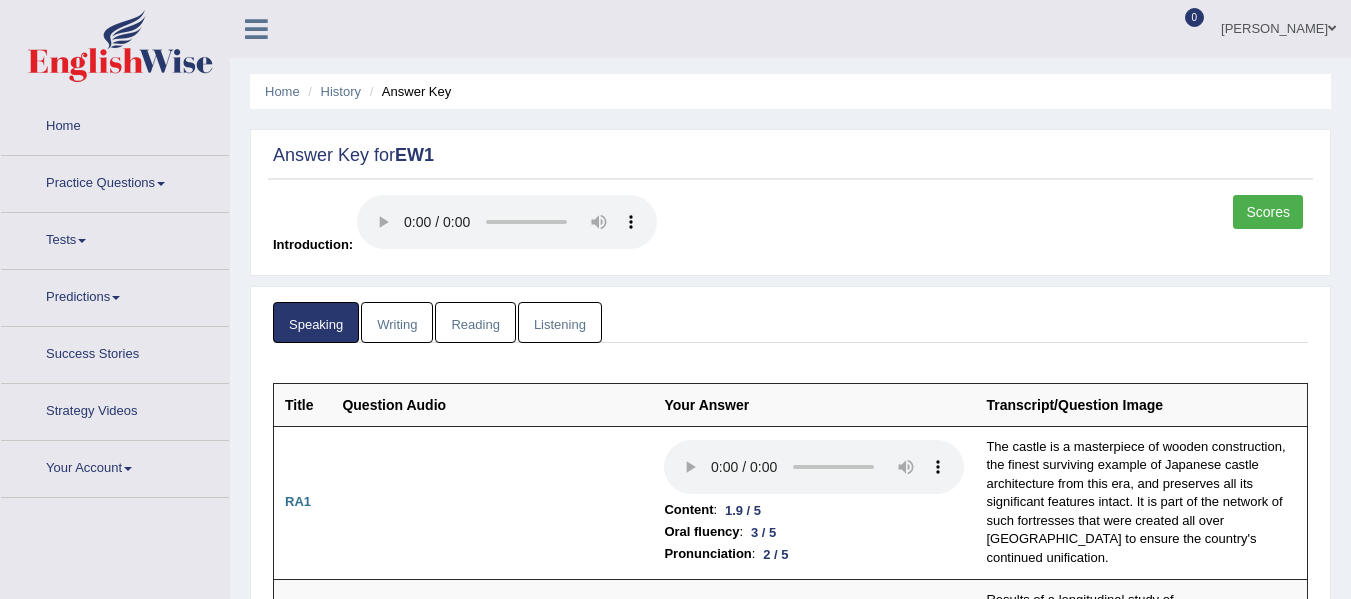 scroll, scrollTop: 0, scrollLeft: 0, axis: both 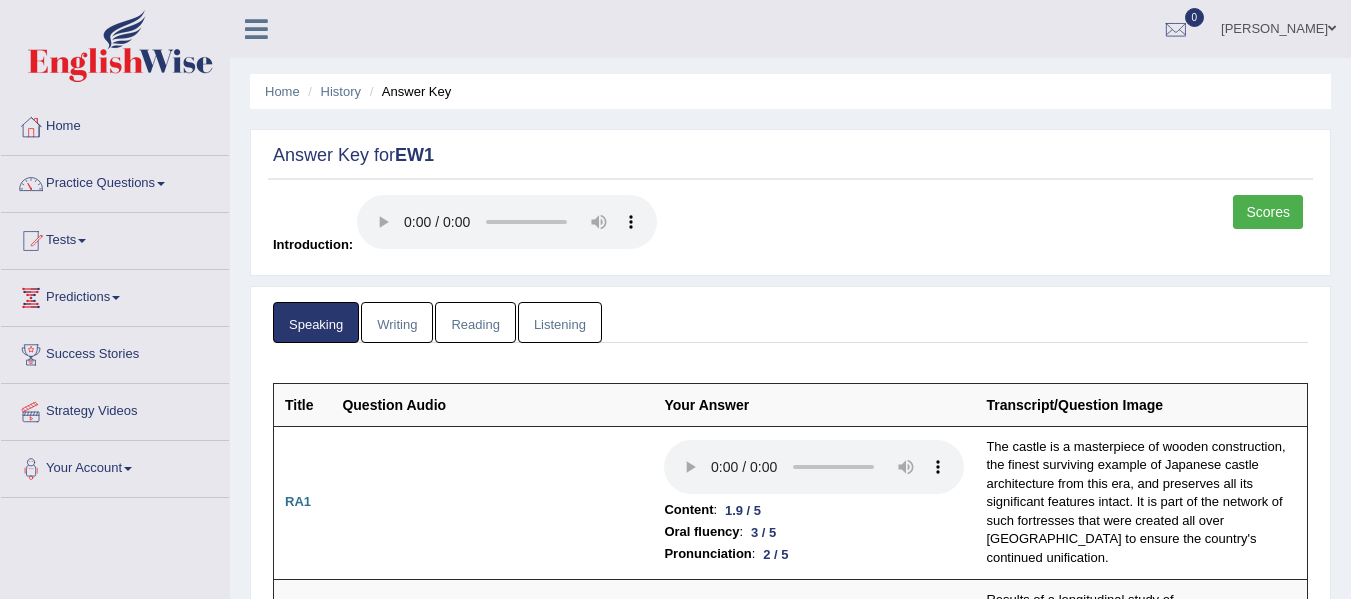 click on "Speaking
Writing
Reading
Listening
Title Question Audio Your Answer Transcript/Question Image RA1
Content  :  1.9 / 5
Oral fluency  :  3 / 5
Pronunciation  :  2 / 5
The castle is a masterpiece of wooden construction, the finest surviving example of Japanese castle architecture from this era, and preserves all its significant features intact. It is part of the network of such fortresses that were created all over Japan to ensure the country's continued unification. RA2
Content  :  2 / 5
Oral fluency  :  2.9 / 5
Pronunciation  :  RA3 1" at bounding box center (790, 2480) 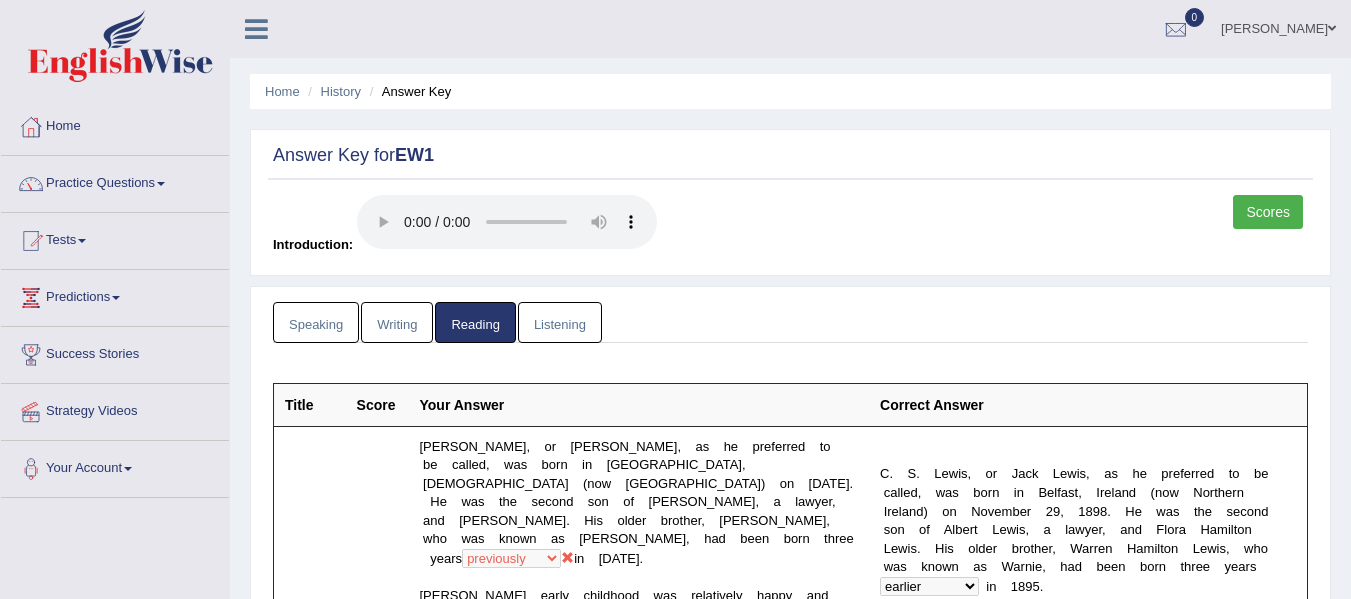 click on "Speaking
Writing
Reading
Listening
Title Question Audio Your Answer Transcript/Question Image RA1
Content  :  1.9 / 5
Oral fluency  :  3 / 5
Pronunciation  :  2 / 5
The castle is a masterpiece of wooden construction, the finest surviving example of Japanese castle architecture from this era, and preserves all its significant features intact. It is part of the network of such fortresses that were created all over Japan to ensure the country's continued unification. RA2
Content  :  2 / 5
Oral fluency  :  2.9 / 5
Pronunciation  :  RA3 1" at bounding box center [790, 2482] 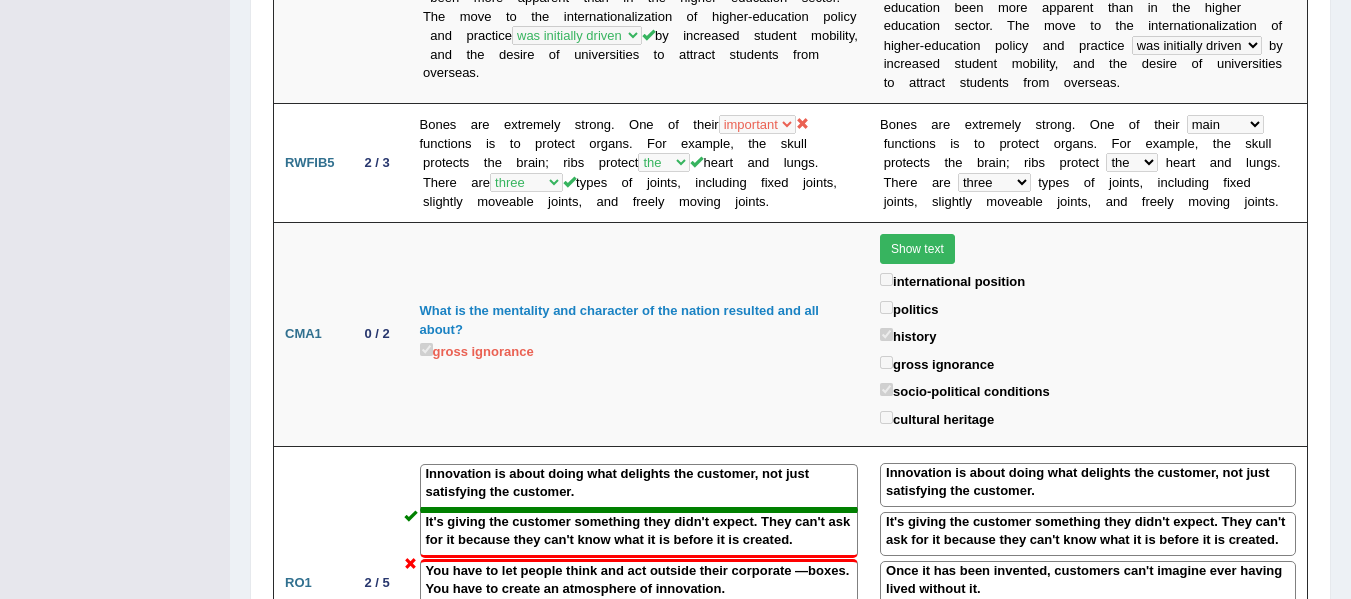 scroll, scrollTop: 2440, scrollLeft: 0, axis: vertical 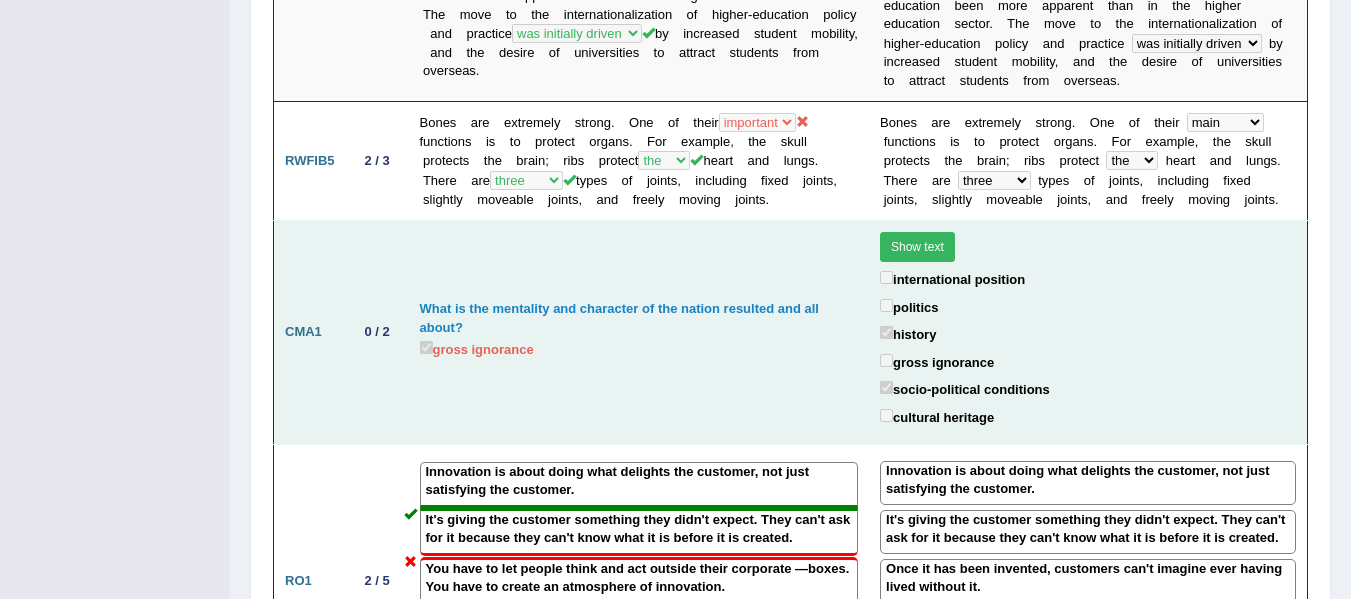 click on "Show text" at bounding box center (917, 247) 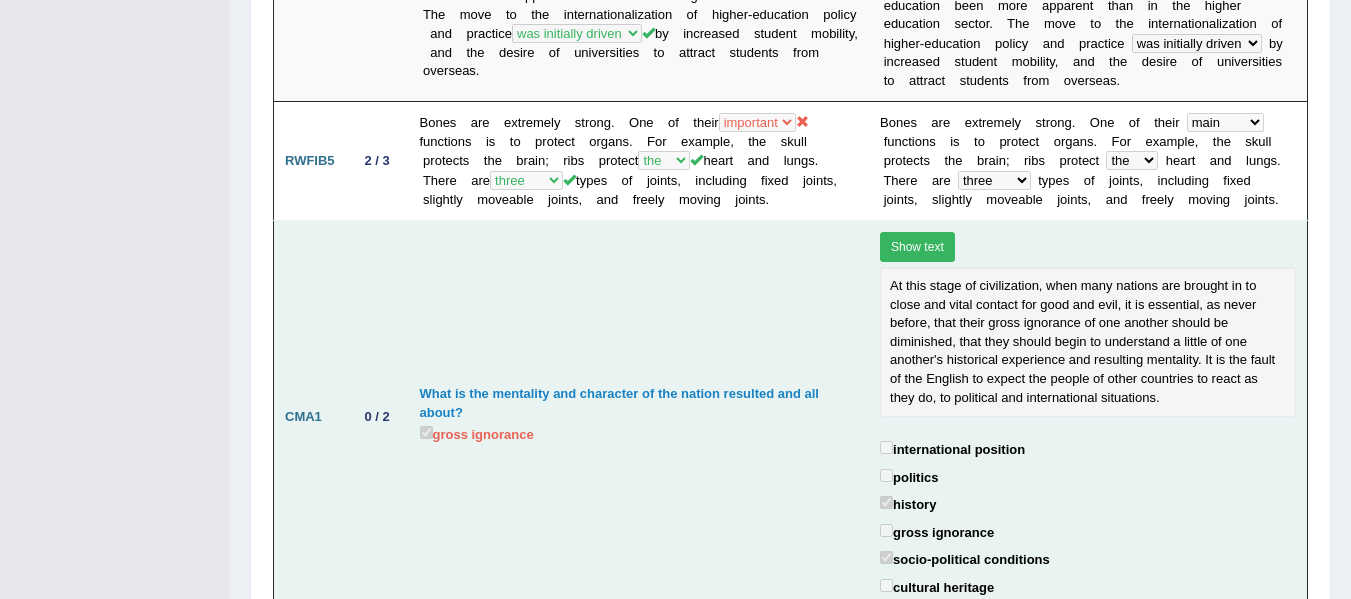 type 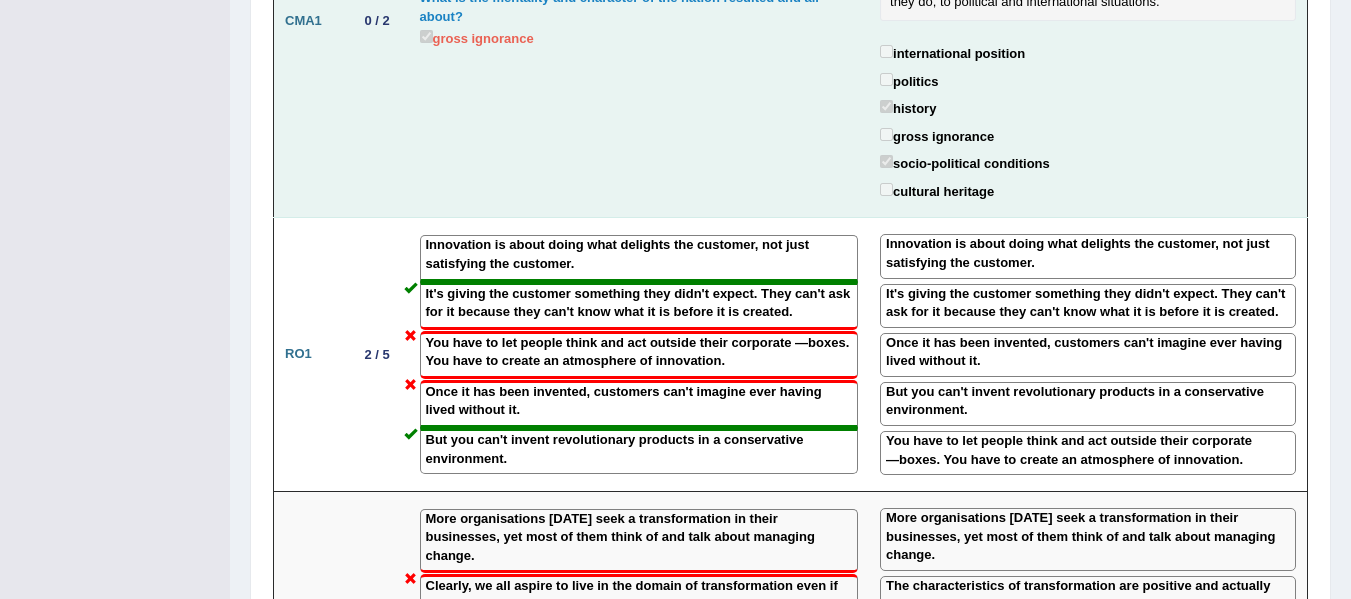 scroll, scrollTop: 2840, scrollLeft: 0, axis: vertical 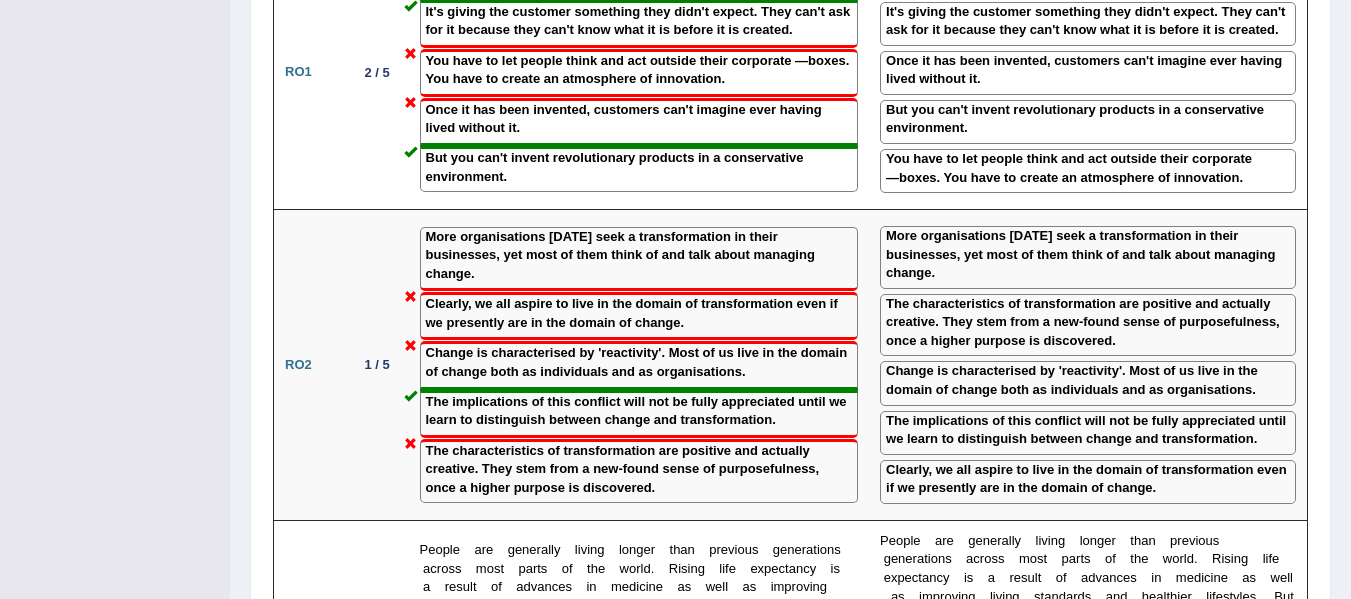 click on "More organisations today seek a transformation in their businesses, yet most of them think of and talk about managing change. The characteristics of transformation are positive and actually creative. They stem from a new-found sense of purposefulness, once a higher purpose is discovered. Change is characterised by 'reactivity'. Most of us live in the domain of change both as individuals and as organisations. The implications of this conflict will not be fully appreciated until we learn to distinguish between change and transformation. Clearly, we all aspire to live in the domain of transformation even if we presently are in the domain of change." at bounding box center (1088, 365) 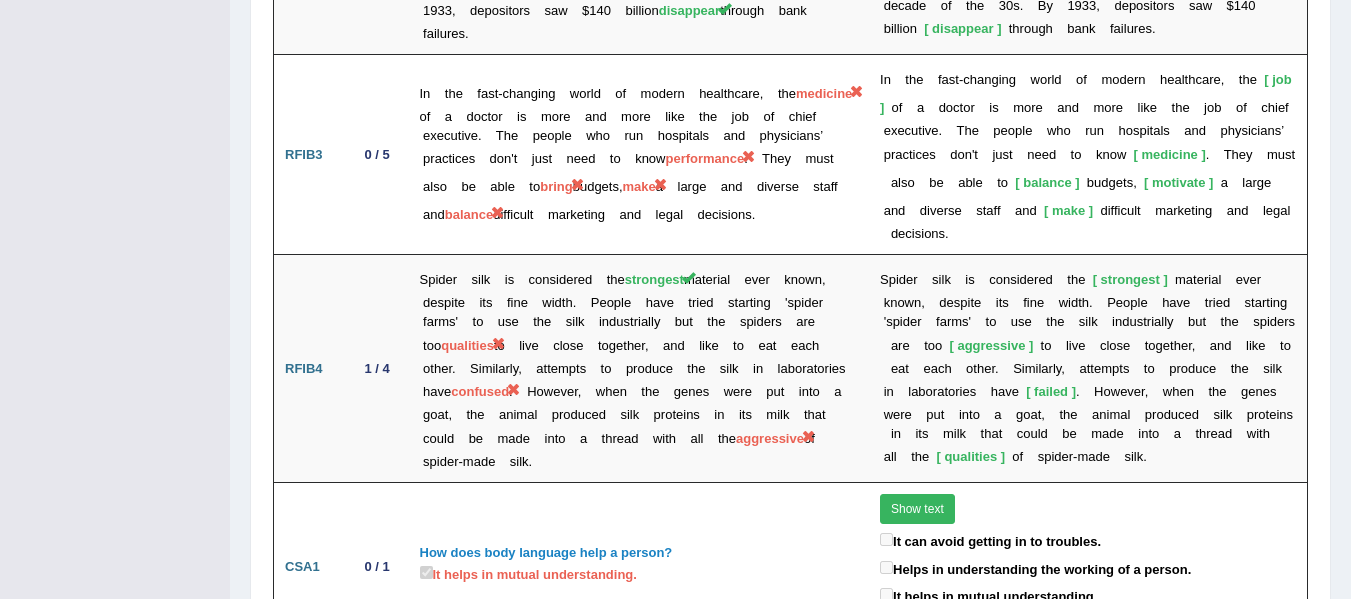 scroll, scrollTop: 4213, scrollLeft: 0, axis: vertical 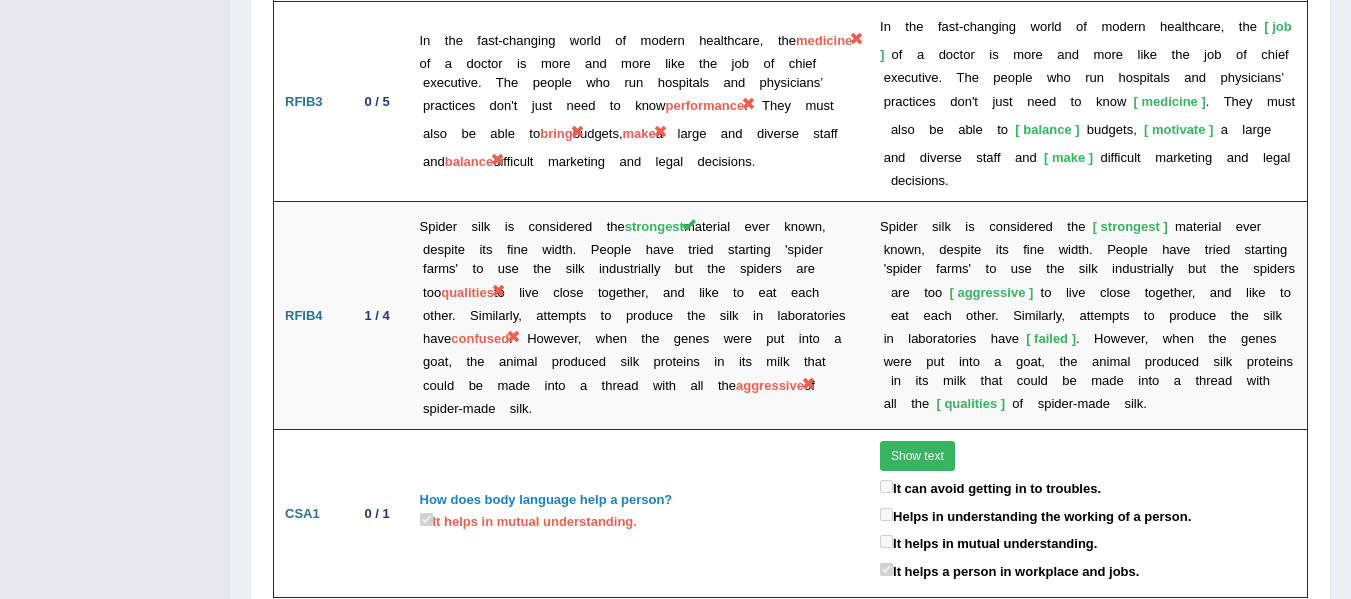 click on "It can avoid getting in to troubles." at bounding box center [1088, 490] 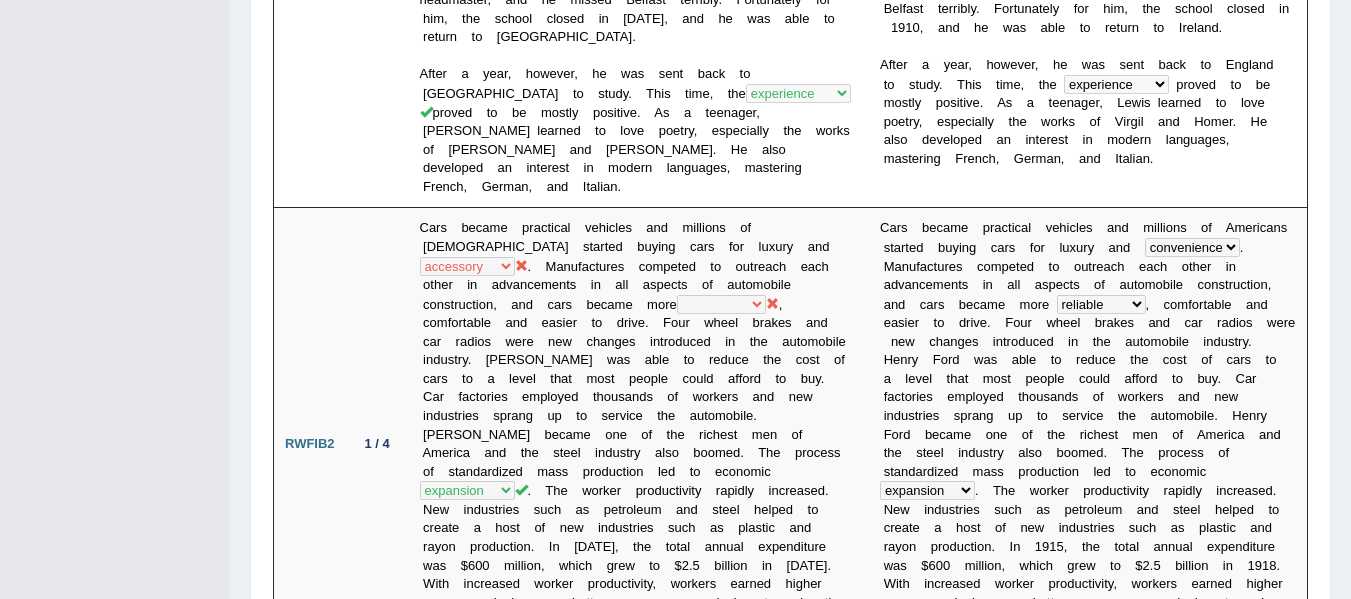 scroll, scrollTop: 973, scrollLeft: 0, axis: vertical 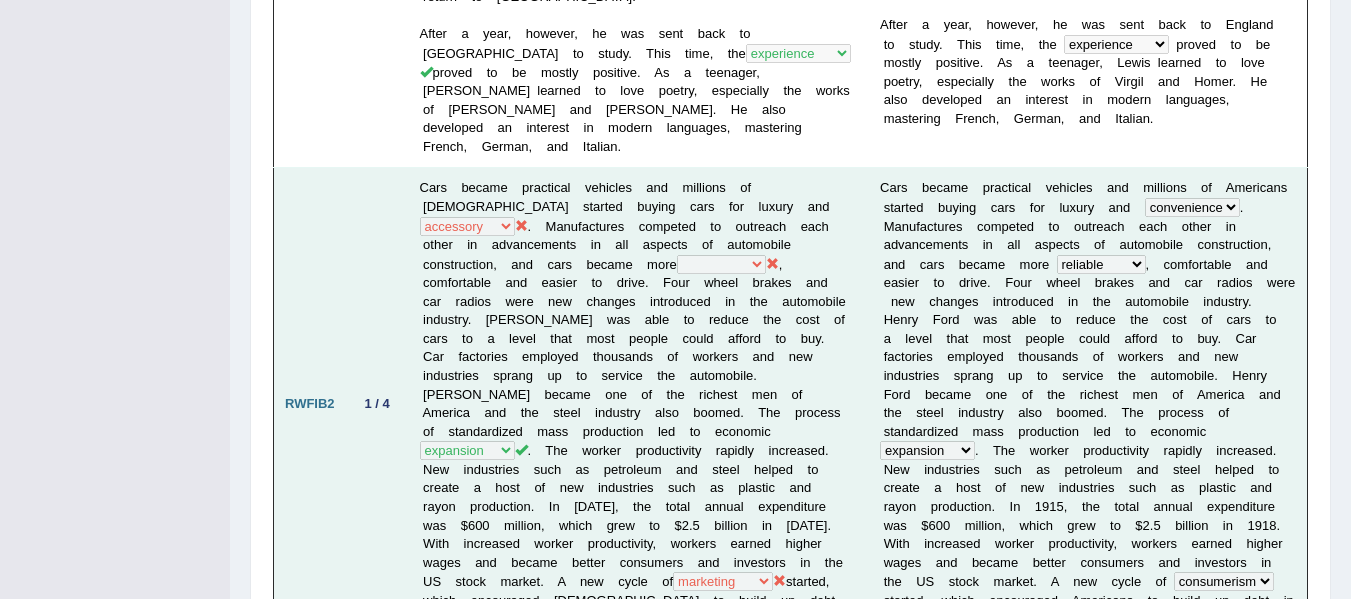 click at bounding box center (1203, 356) 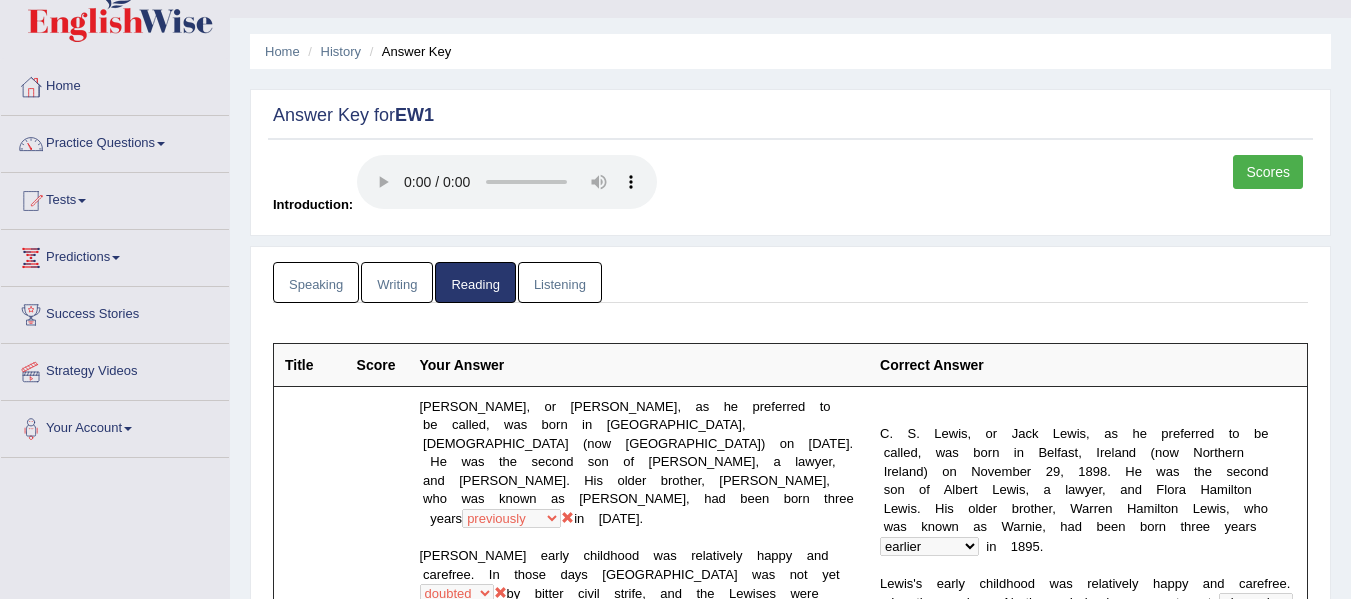 scroll, scrollTop: 80, scrollLeft: 0, axis: vertical 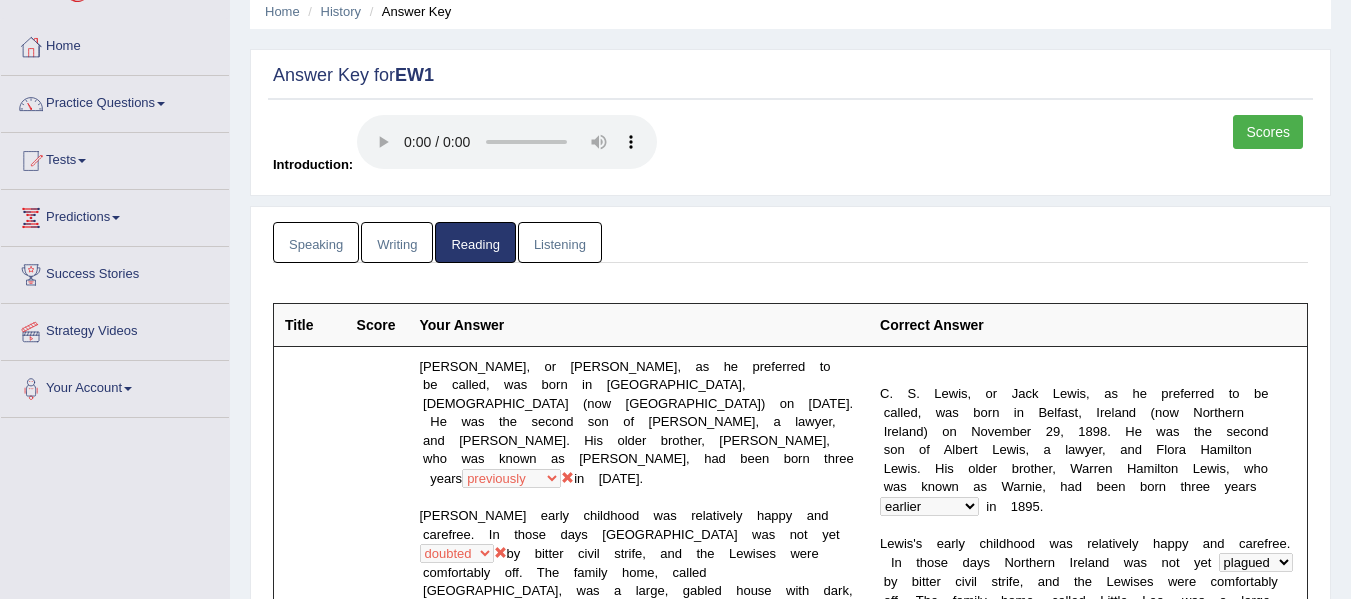 click on "Listening" at bounding box center (560, 242) 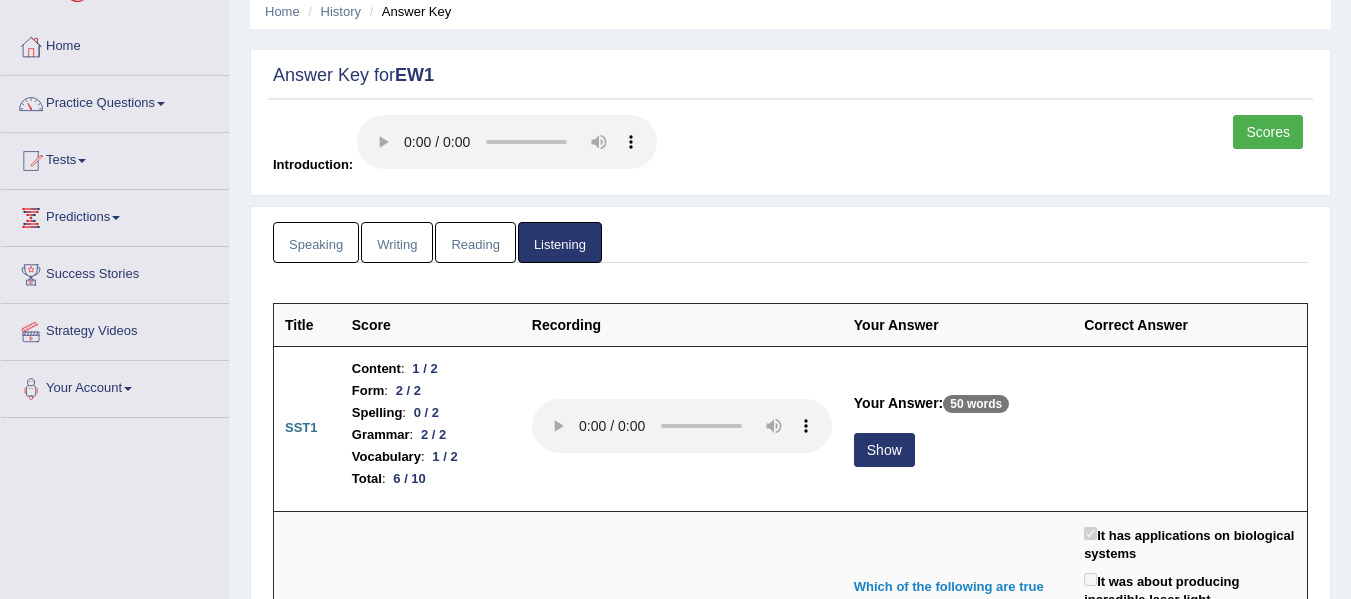 click on "Speaking
Writing
Reading
Listening
Title Question Audio Your Answer Transcript/Question Image RA1
Content  :  1.9 / 5
Oral fluency  :  3 / 5
Pronunciation  :  2 / 5
The castle is a masterpiece of wooden construction, the finest surviving example of Japanese castle architecture from this era, and preserves all its significant features intact. It is part of the network of such fortresses that were created all over Japan to ensure the country's continued unification. RA2
Content  :  2 / 5
Oral fluency  :  2.9 / 5
Pronunciation  :  RA3 1" at bounding box center [790, 3079] 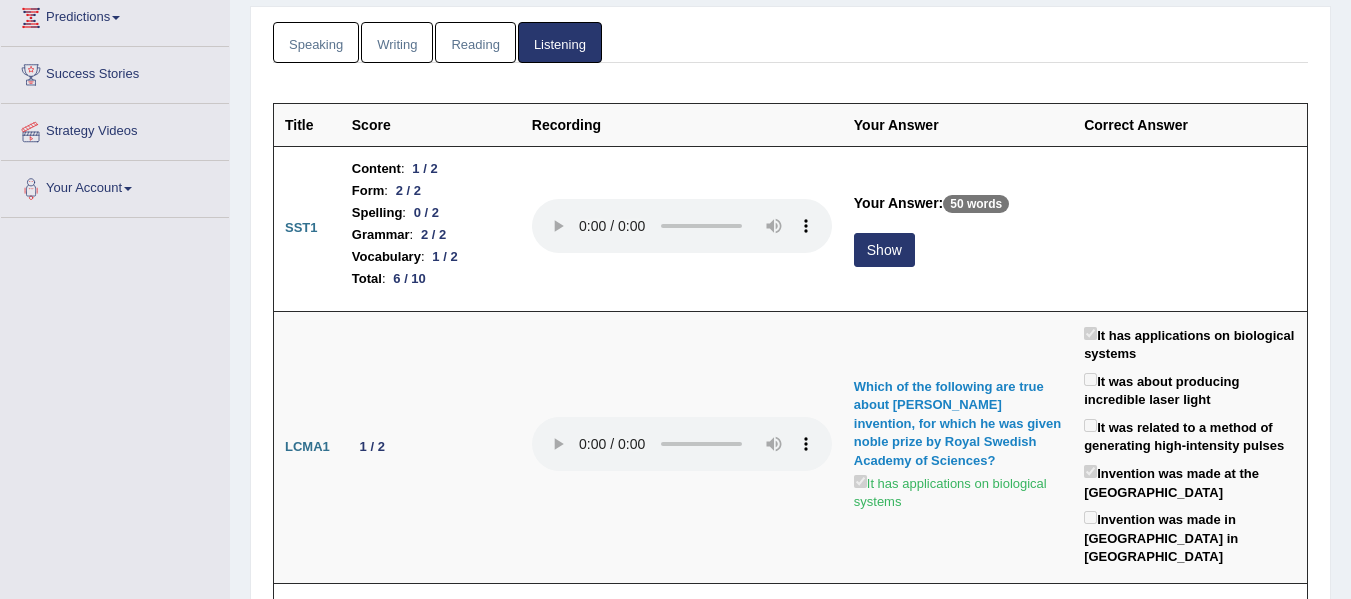 scroll, scrollTop: 320, scrollLeft: 0, axis: vertical 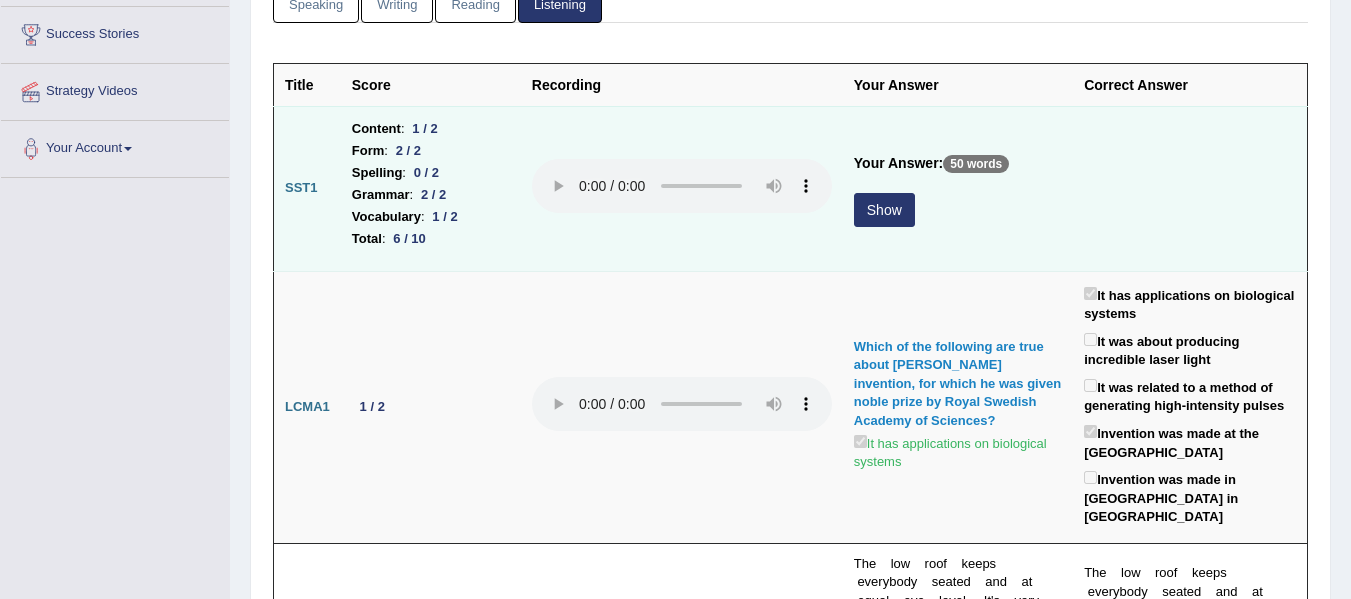 click on "Show" at bounding box center [884, 210] 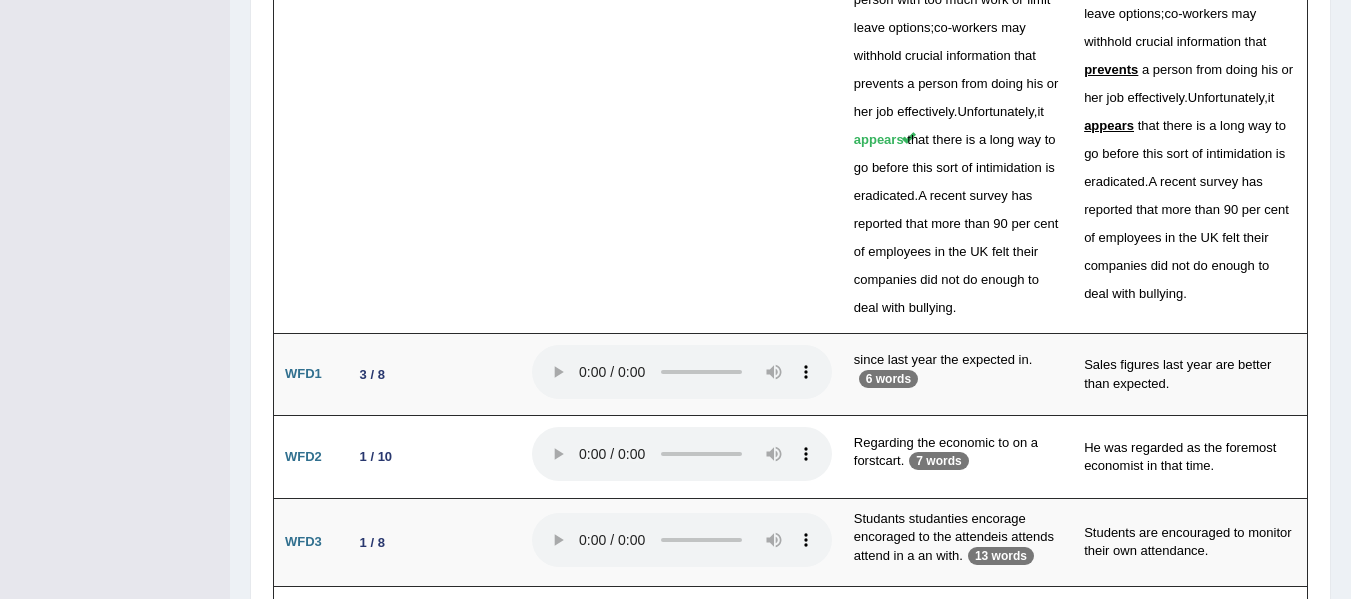 scroll, scrollTop: 5507, scrollLeft: 0, axis: vertical 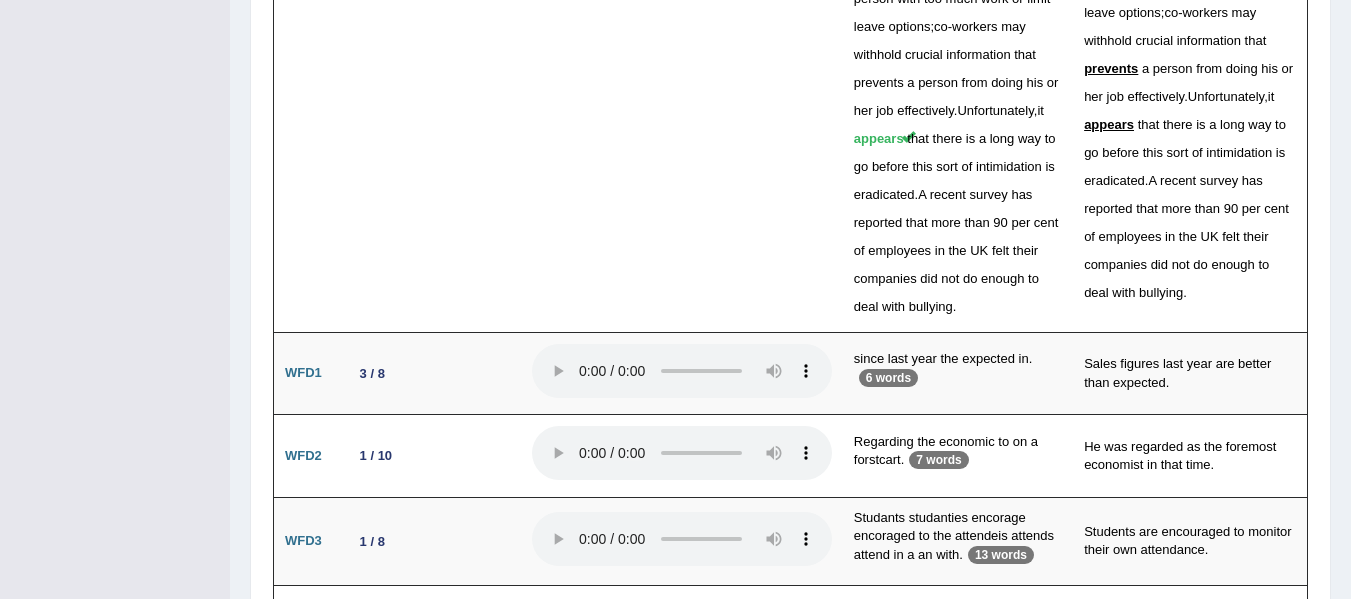 click on "Speaking
Writing
Reading
Listening
Title Question Audio Your Answer Transcript/Question Image RA1
Content  :  1.9 / 5
Oral fluency  :  3 / 5
Pronunciation  :  2 / 5
The castle is a masterpiece of wooden construction, the finest surviving example of Japanese castle architecture from this era, and preserves all its significant features intact. It is part of the network of such fortresses that were created all over Japan to ensure the country's continued unification. RA2
Content  :  2 / 5
Oral fluency  :  2.9 / 5
Pronunciation  :  RA3 1" at bounding box center (790, -2255) 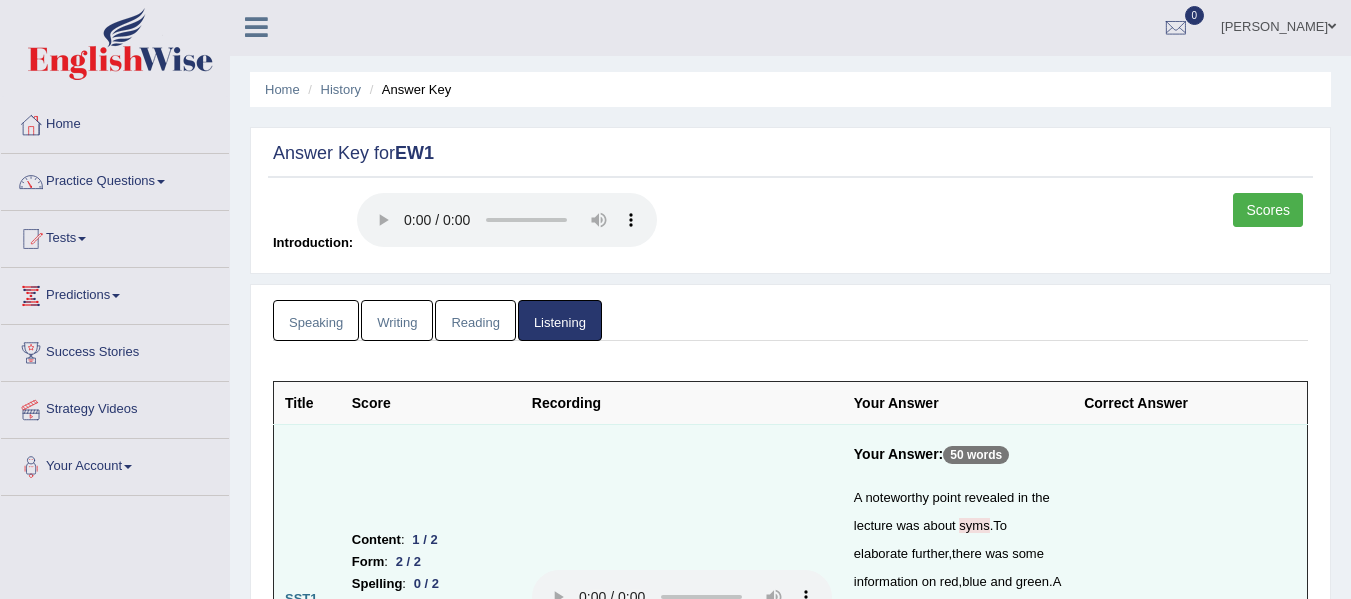 scroll, scrollTop: 0, scrollLeft: 0, axis: both 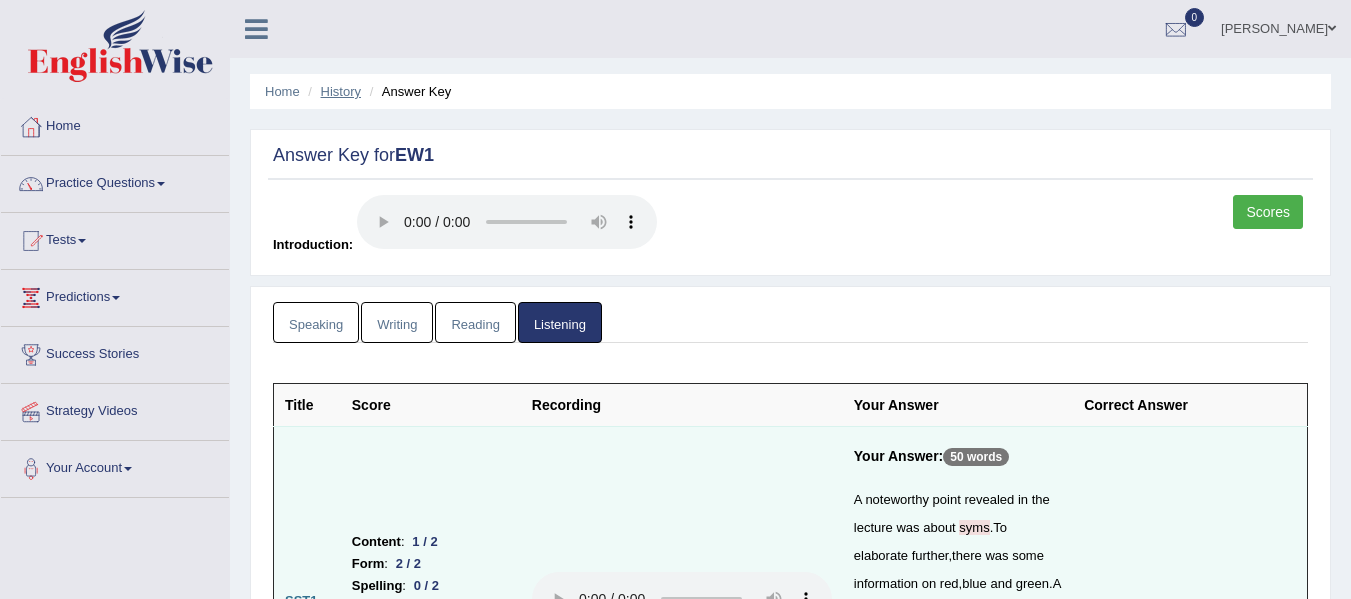 click on "History" at bounding box center (341, 91) 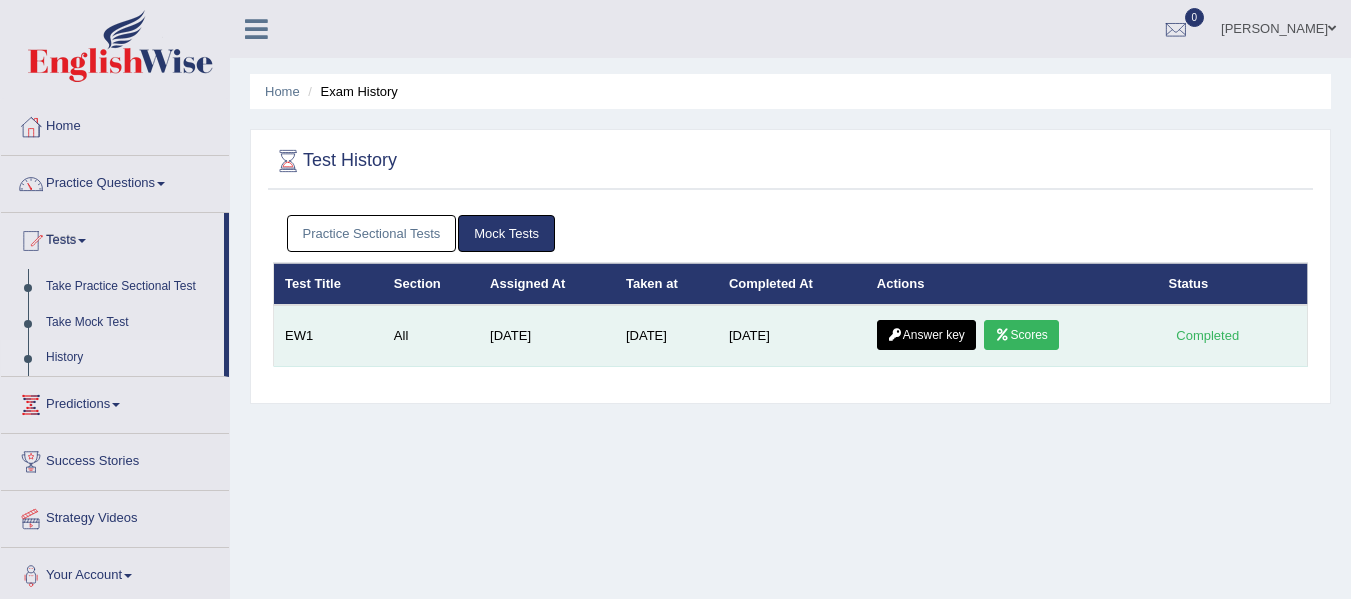 scroll, scrollTop: 0, scrollLeft: 0, axis: both 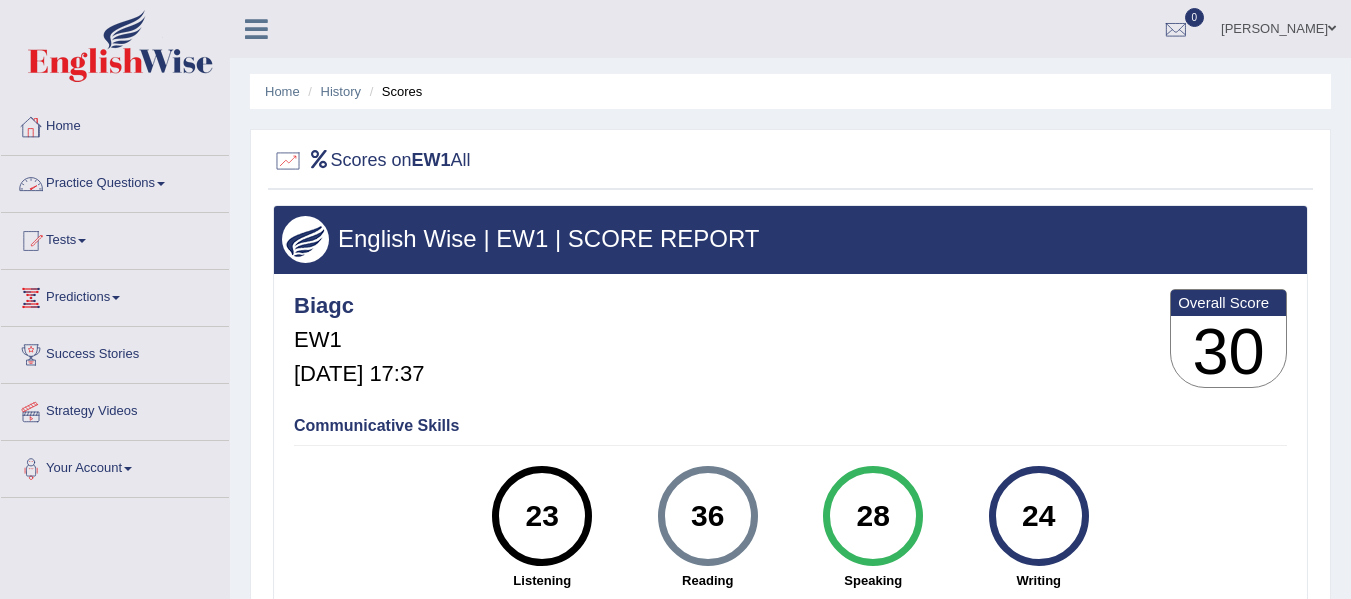 click on "Practice Questions" at bounding box center [115, 181] 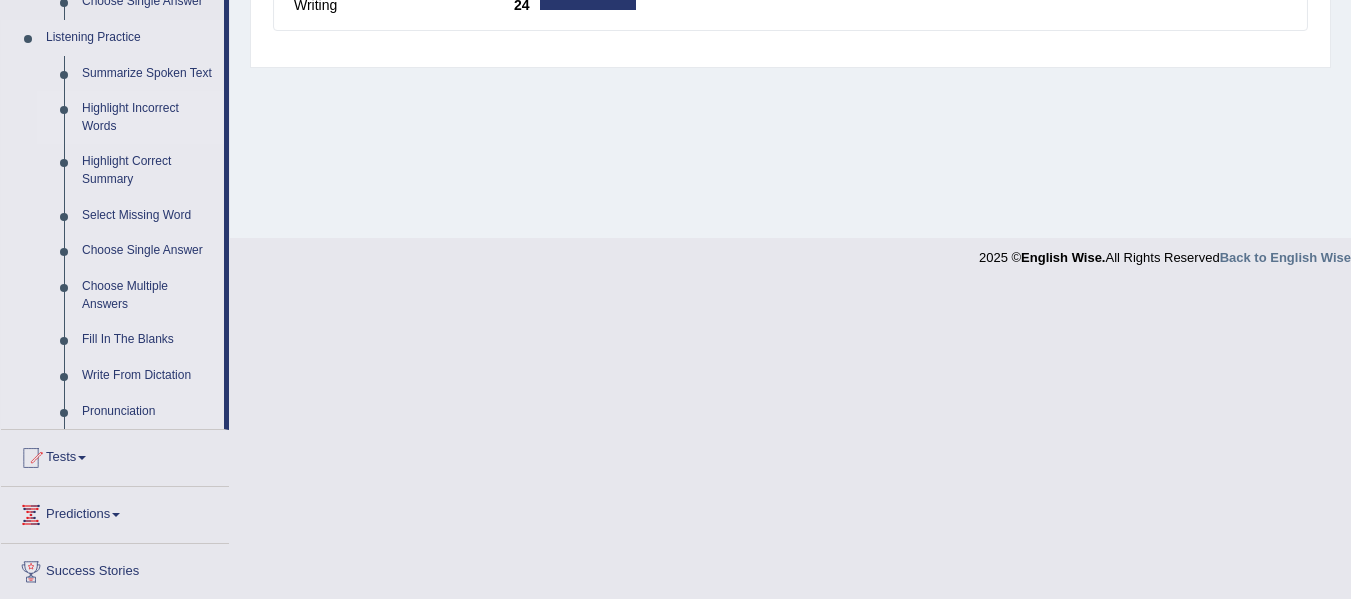 scroll, scrollTop: 763, scrollLeft: 0, axis: vertical 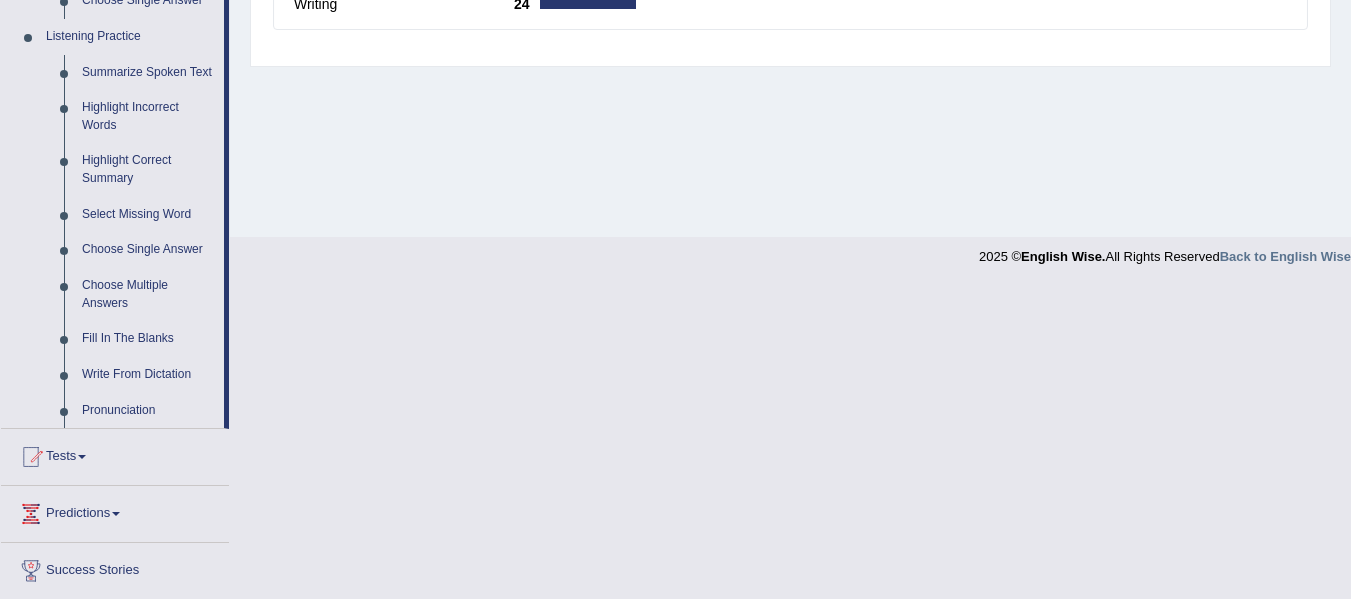 click on "Home
History
Scores
Scores on  EW1  All
English Wise | EW1 | SCORE REPORT
Biagc
EW1
Jul 11, 2025, 17:37
Overall Score
30
Communicative Skills
23
Listening
Reading 23" at bounding box center [790, -263] 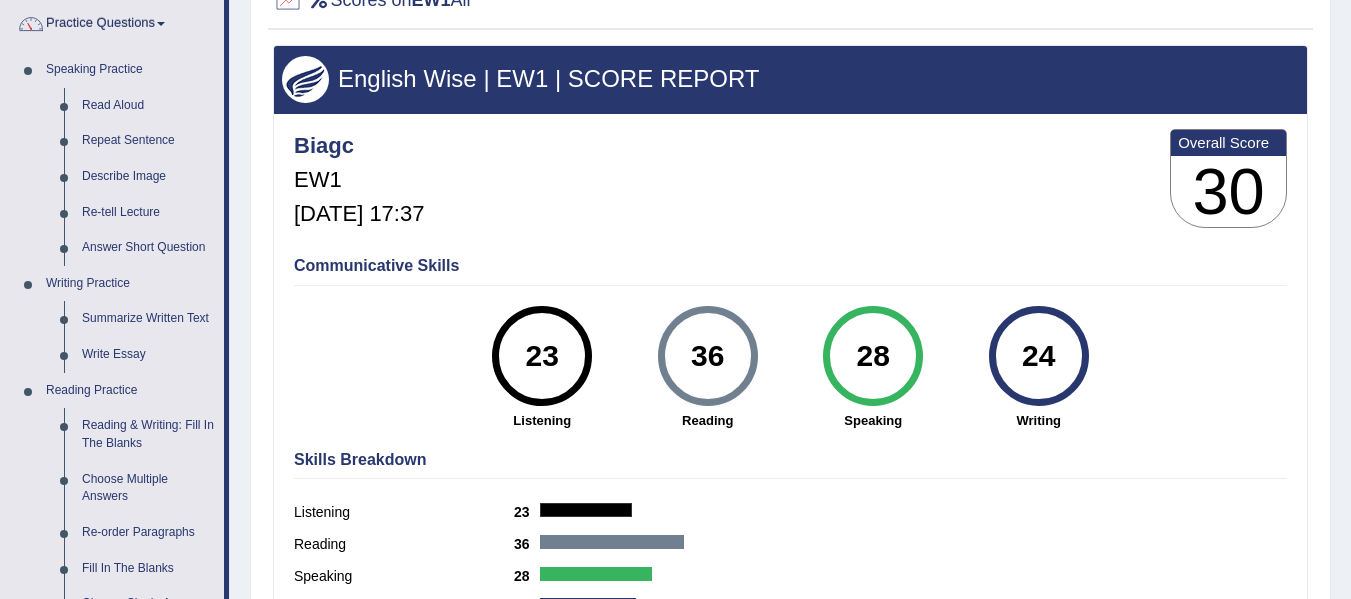 scroll, scrollTop: 120, scrollLeft: 0, axis: vertical 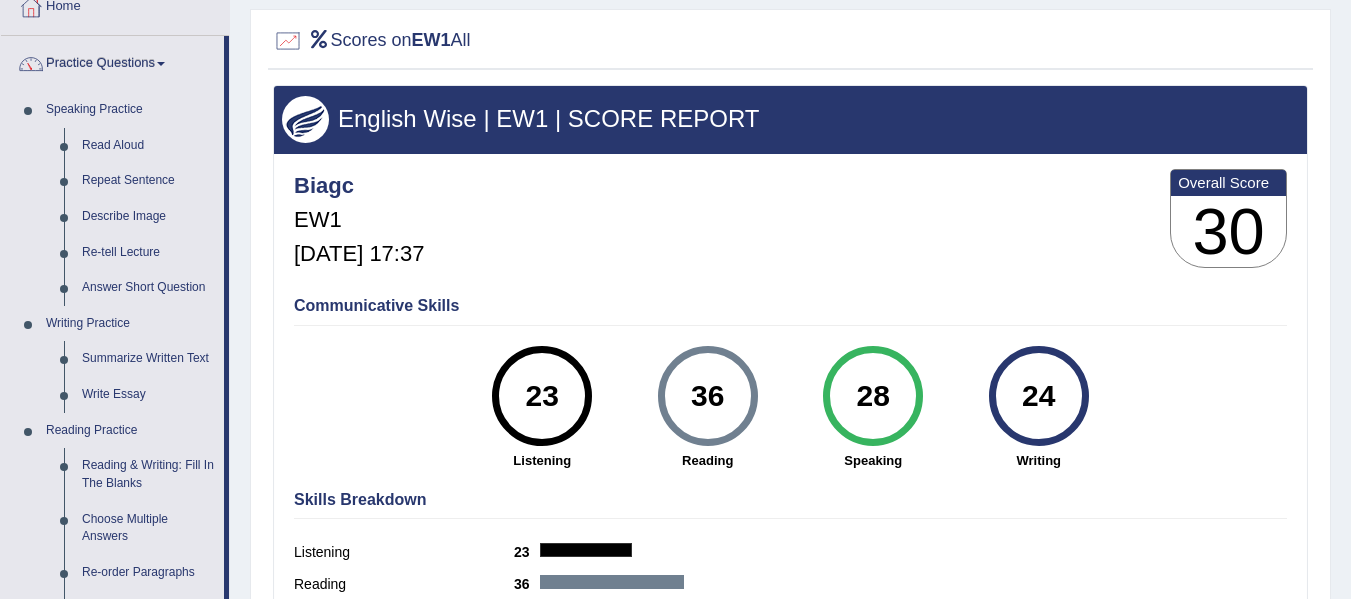 click on "23" at bounding box center [542, 396] 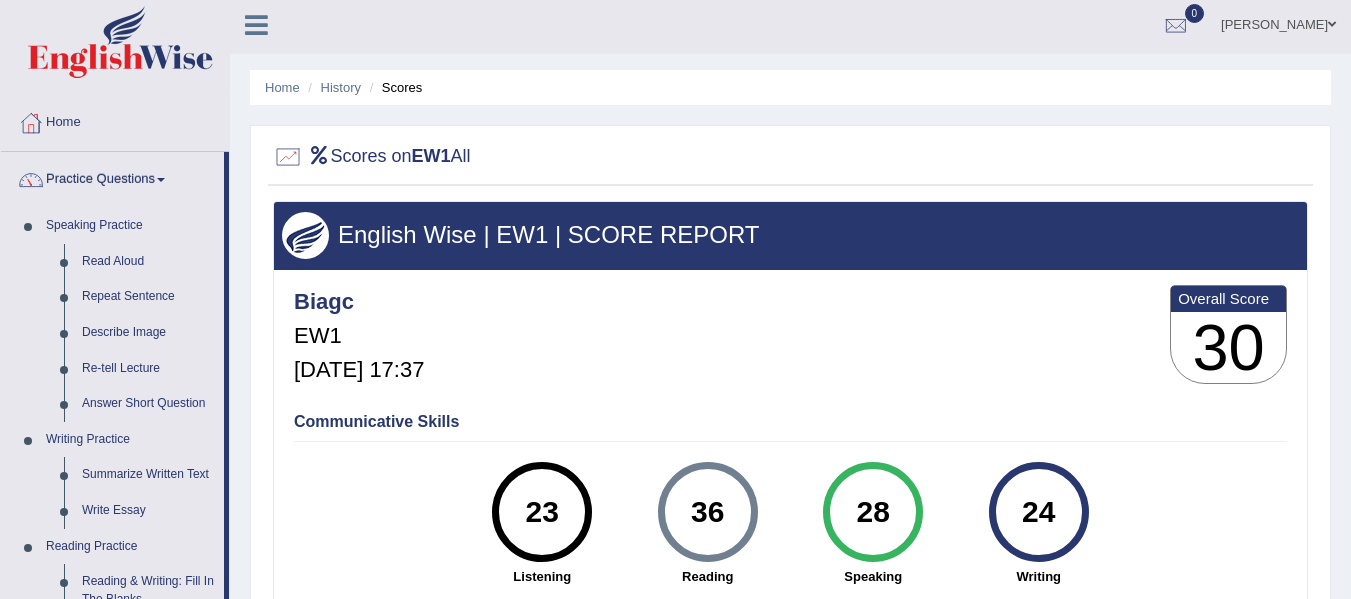 scroll, scrollTop: 0, scrollLeft: 0, axis: both 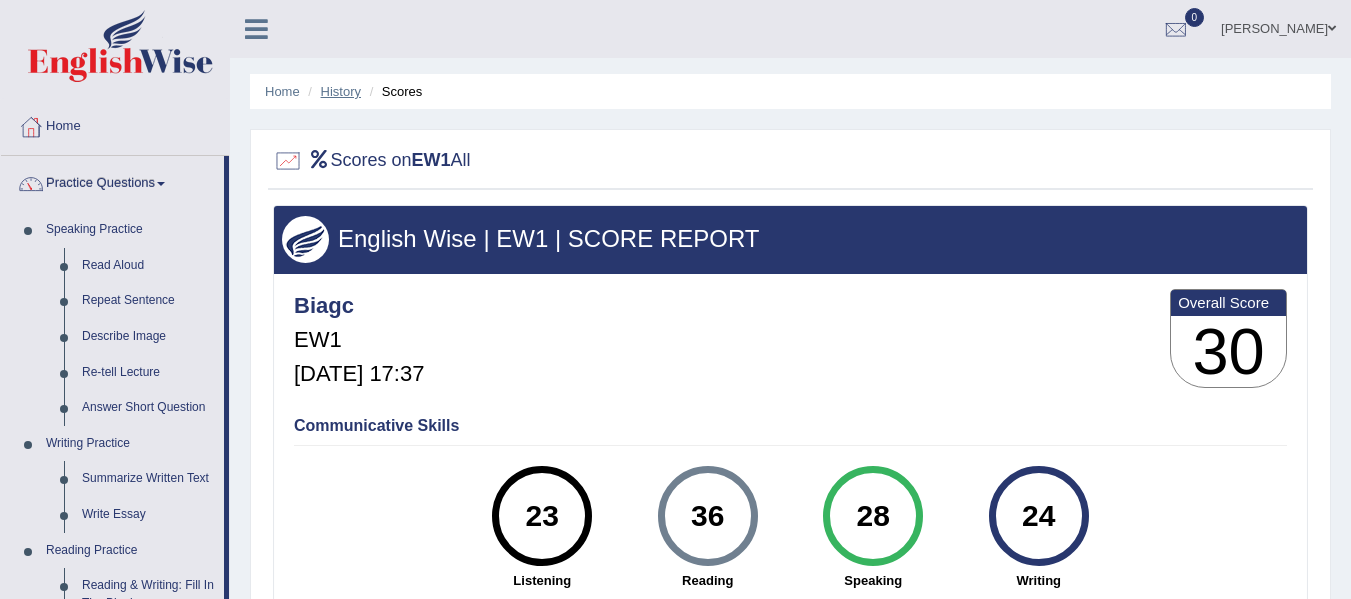 click on "History" at bounding box center (341, 91) 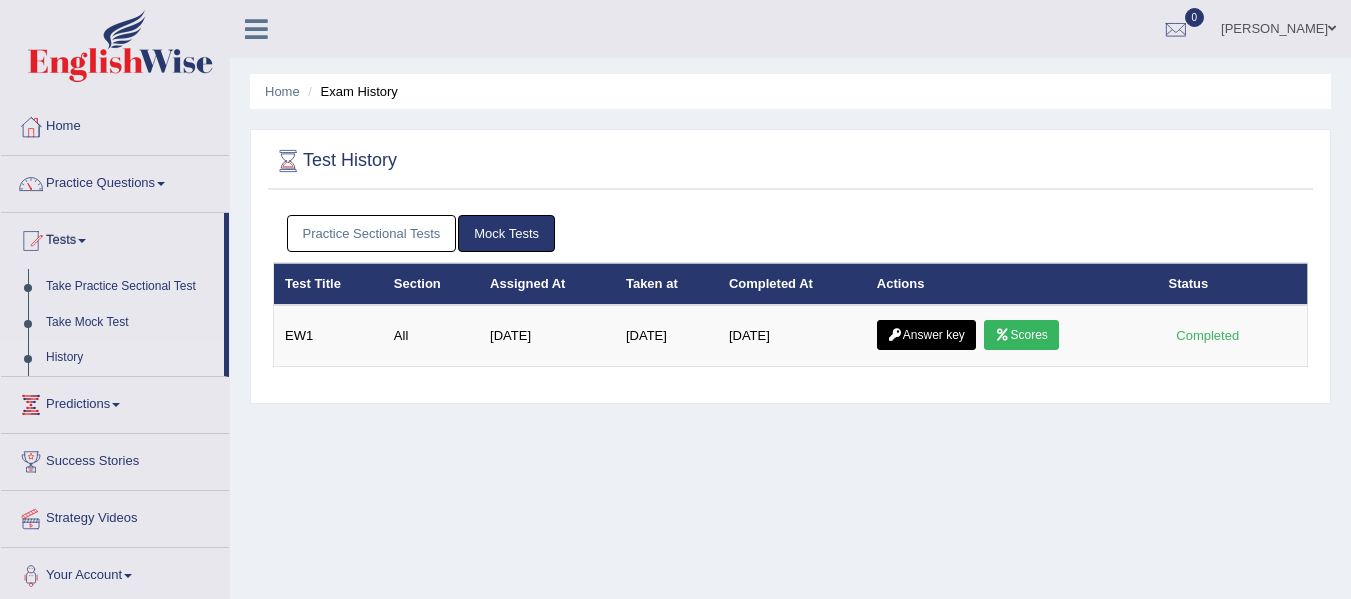 scroll, scrollTop: 0, scrollLeft: 0, axis: both 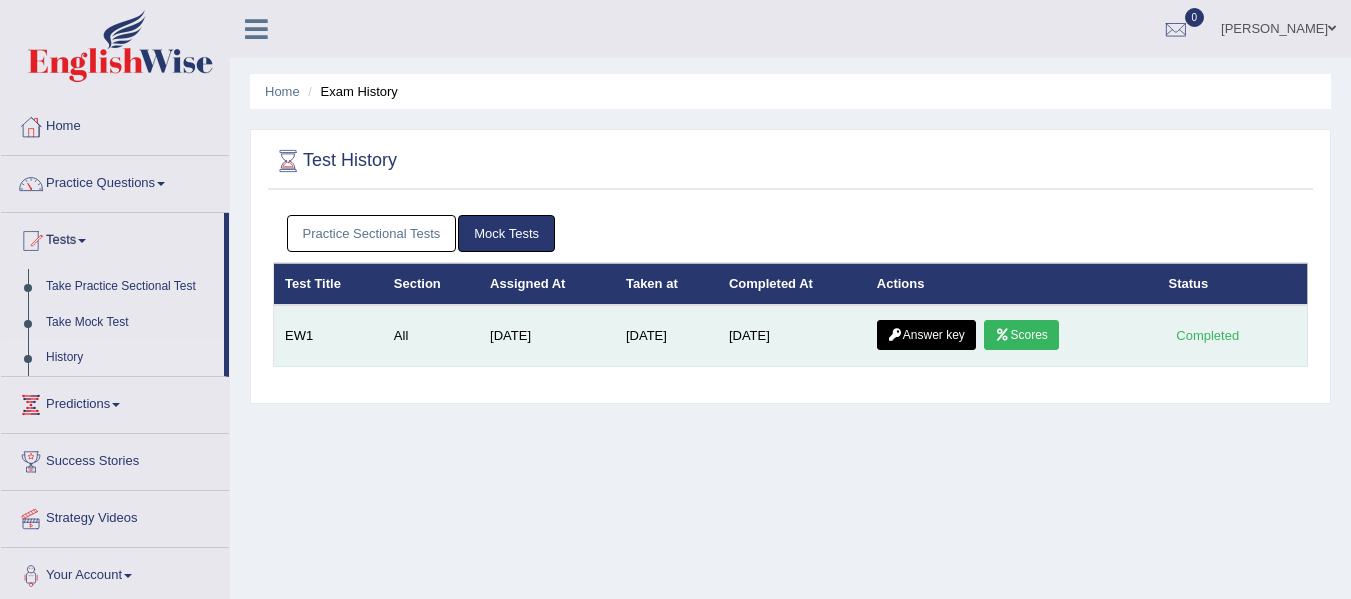 click on "Answer key" at bounding box center (926, 335) 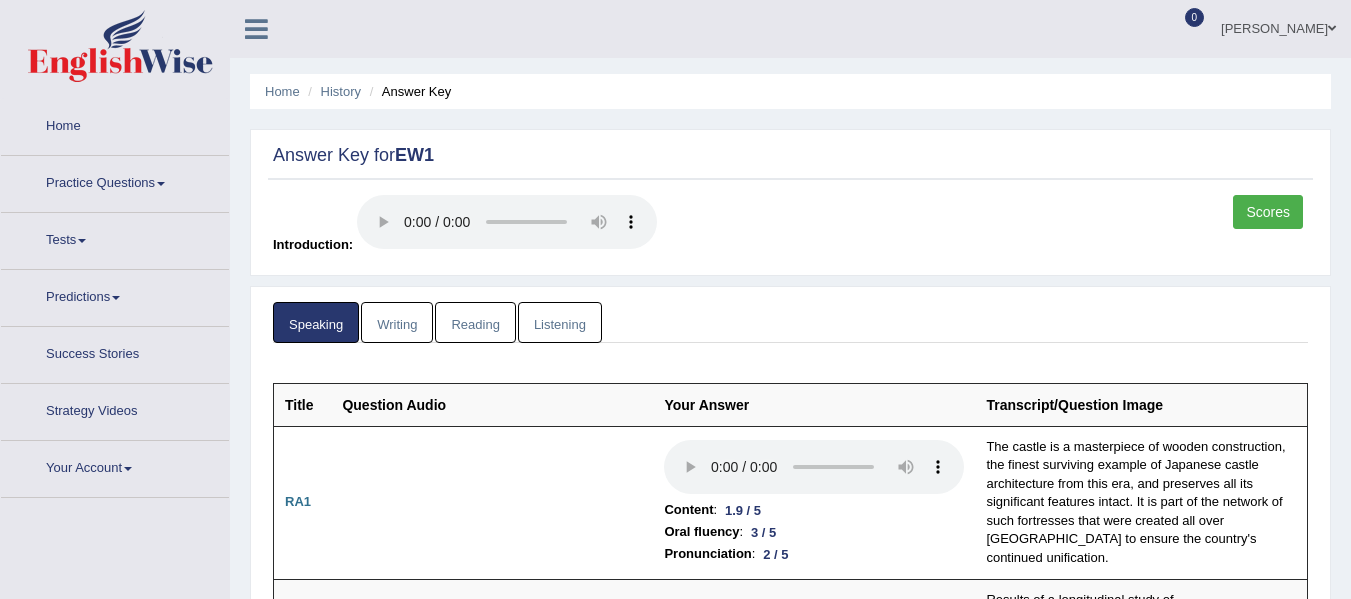 scroll, scrollTop: 0, scrollLeft: 0, axis: both 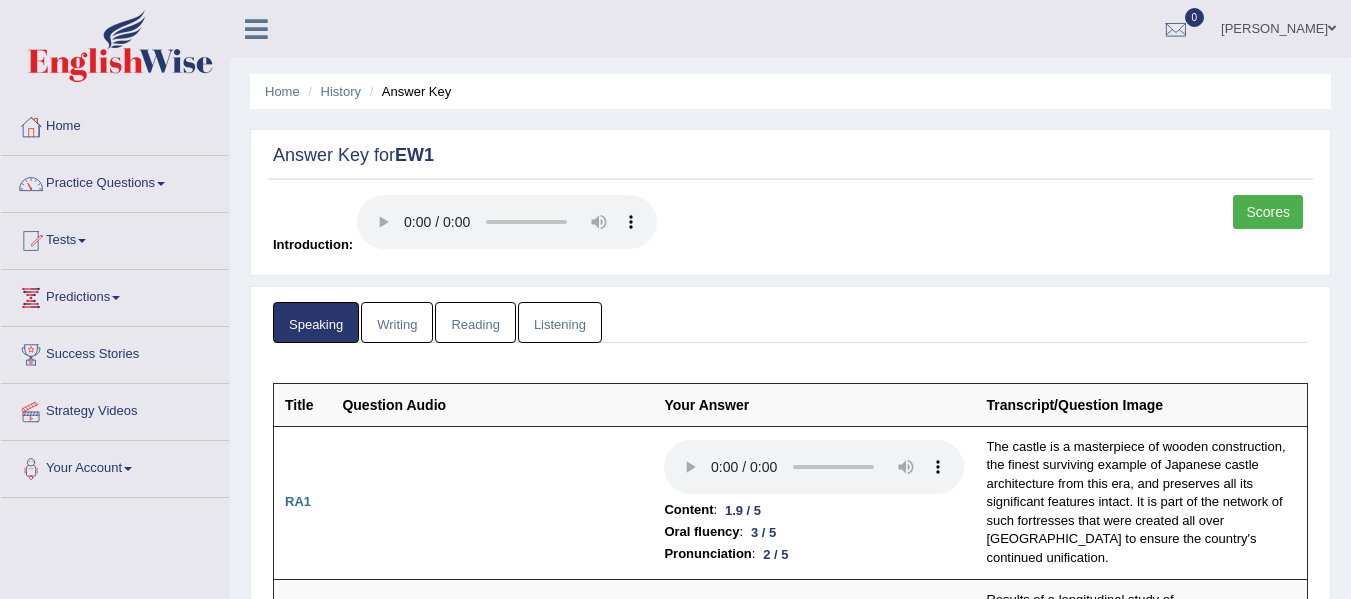 click on "Listening" at bounding box center [560, 322] 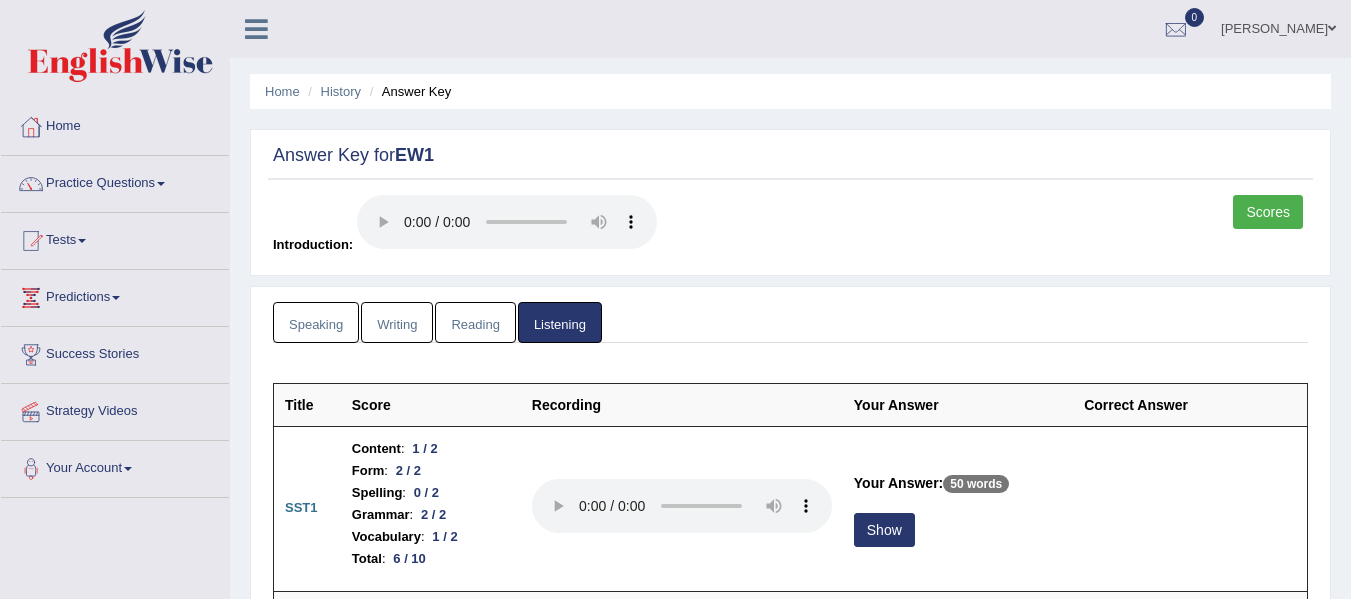 click on "Home
History
Answer Key
Answer Key for  EW1
Scores
Introduction:
Speaking
Writing
Reading
Listening
Title Question Audio Your Answer Transcript/Question Image RA1
Content  :  1.9 / 5
Oral fluency  :  3 / 5
Pronunciation  :  2 / 5
The castle is a masterpiece of wooden construction, the finest surviving example of Japanese castle architecture from this era, and preserves all its significant features intact. It is part of the network of such fortresses that were created all over Japan to ensure the country's continued unification. RA2
Content  :  2 / 5  :   :" at bounding box center [790, 3023] 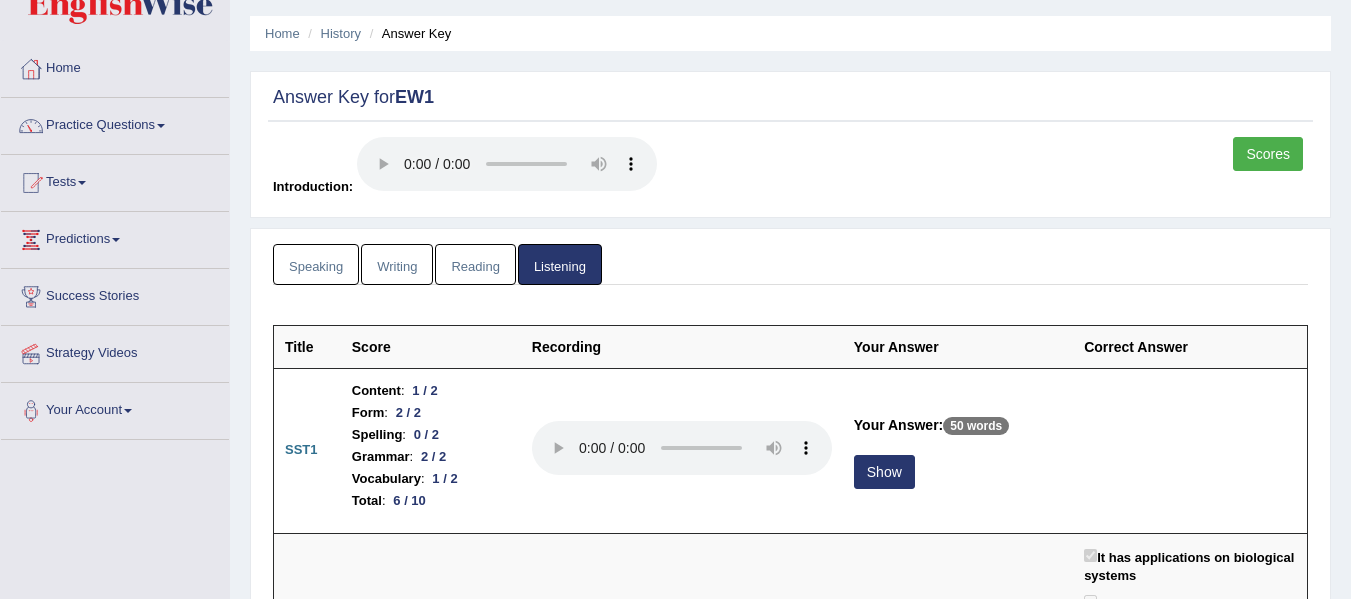 scroll, scrollTop: 0, scrollLeft: 0, axis: both 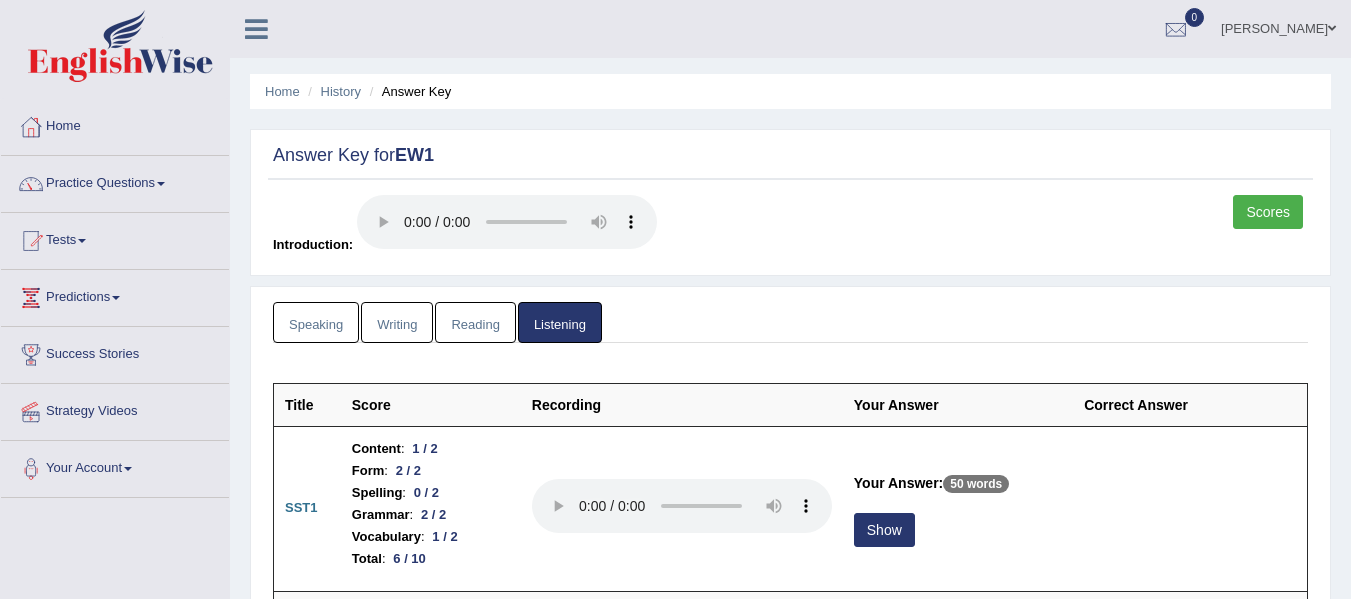 click on "Speaking" at bounding box center [316, 322] 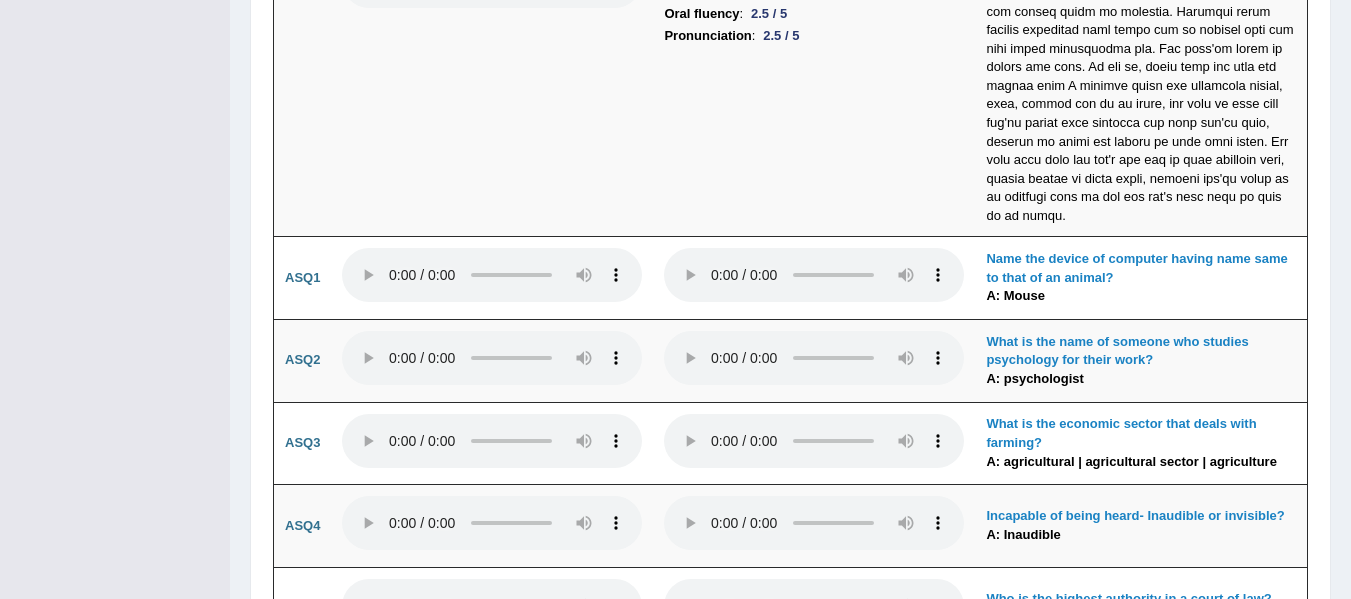 scroll, scrollTop: 4040, scrollLeft: 0, axis: vertical 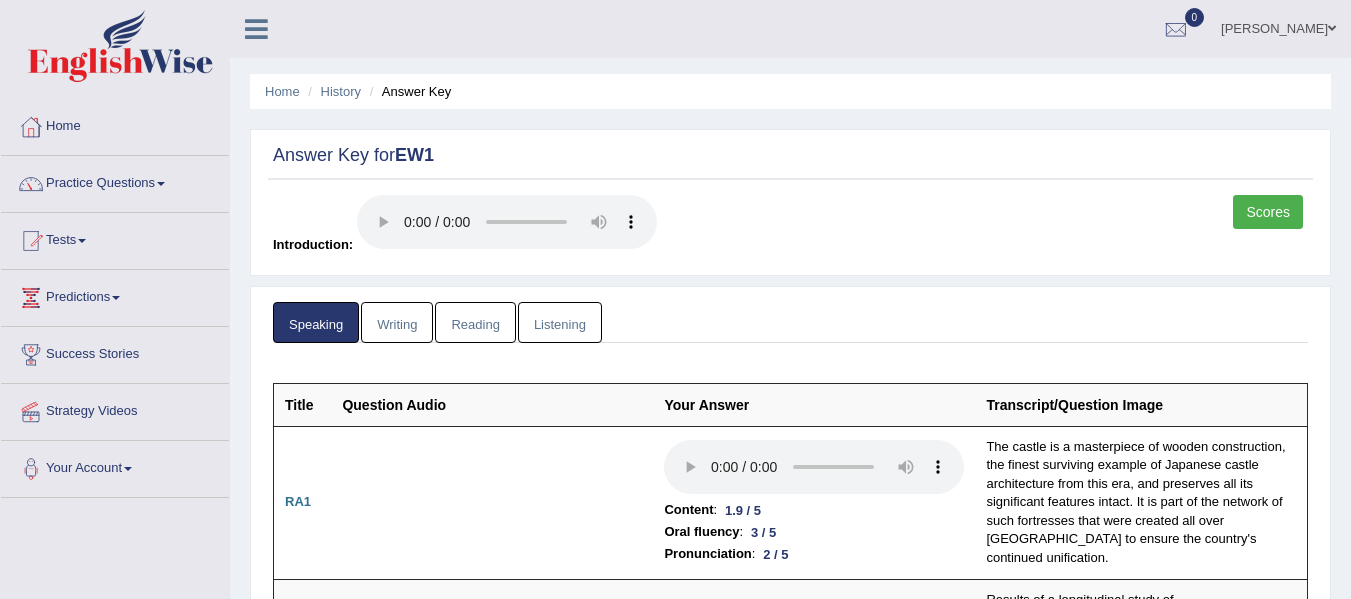 click on "Reading" at bounding box center (475, 322) 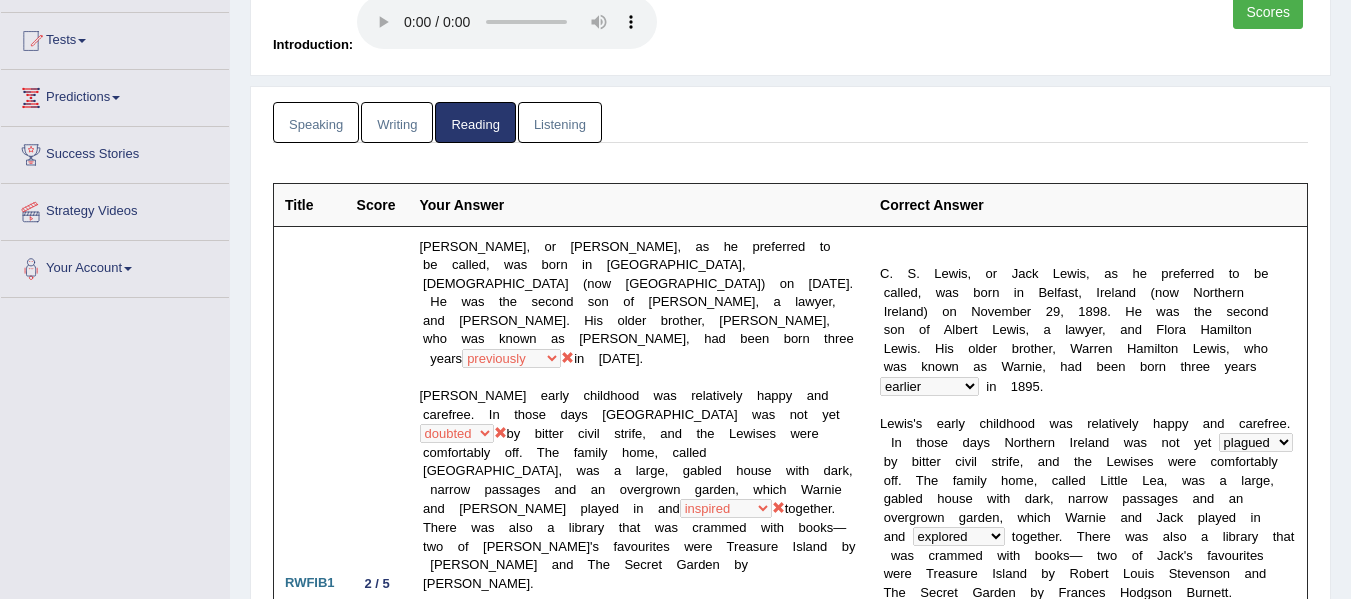 scroll, scrollTop: 0, scrollLeft: 0, axis: both 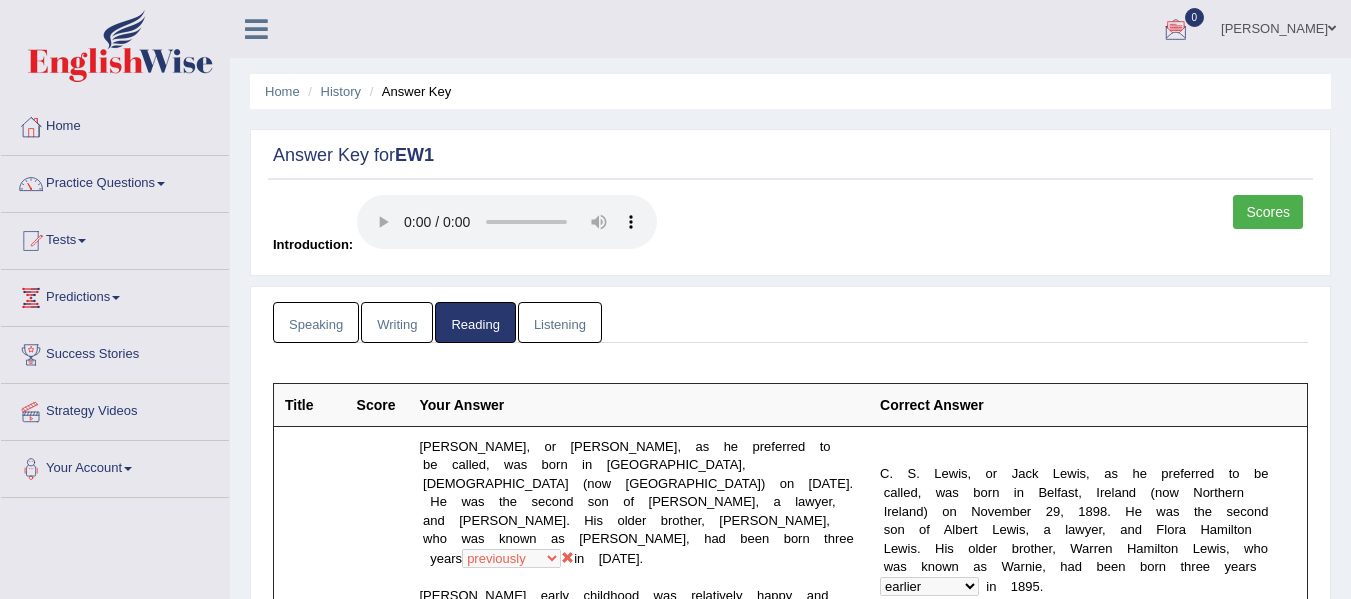 click on "Beatriz Gomes" at bounding box center (1278, 26) 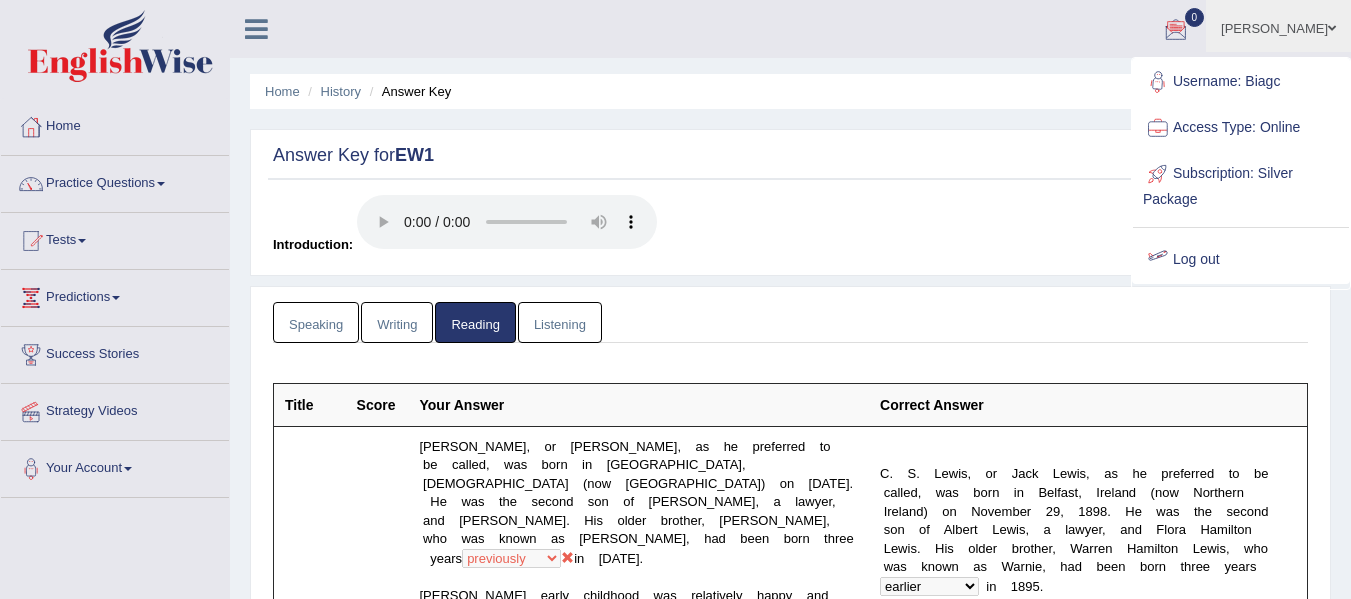 click on "Log out" at bounding box center [1241, 260] 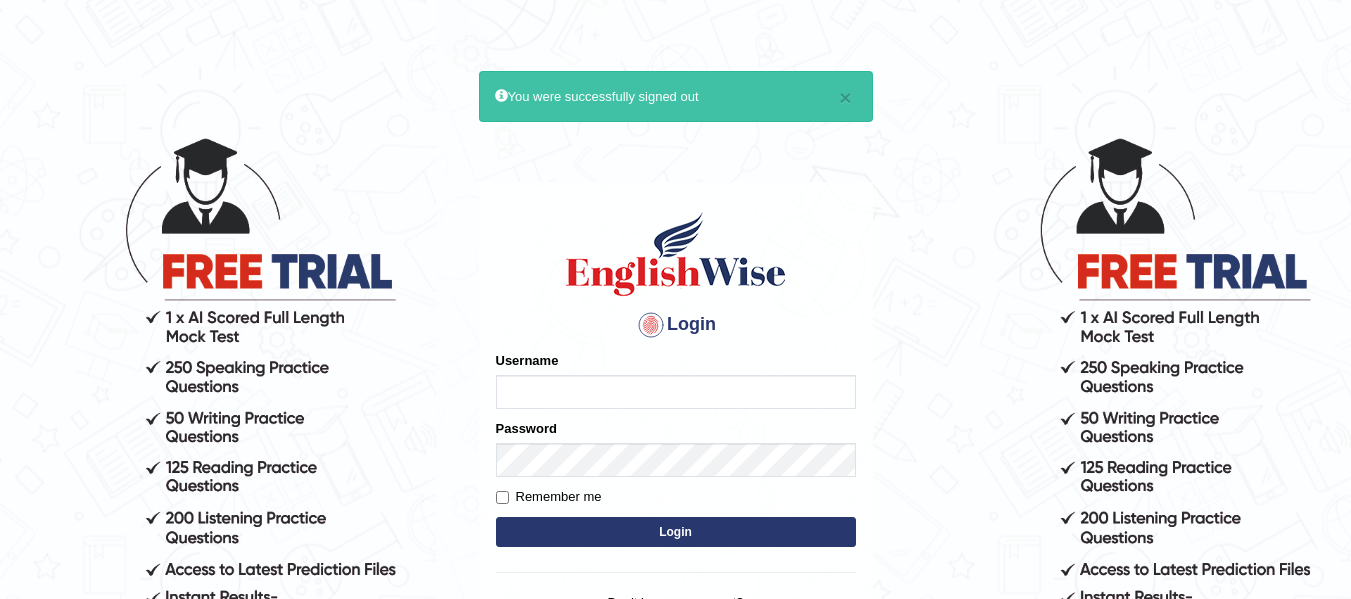 scroll, scrollTop: 0, scrollLeft: 0, axis: both 